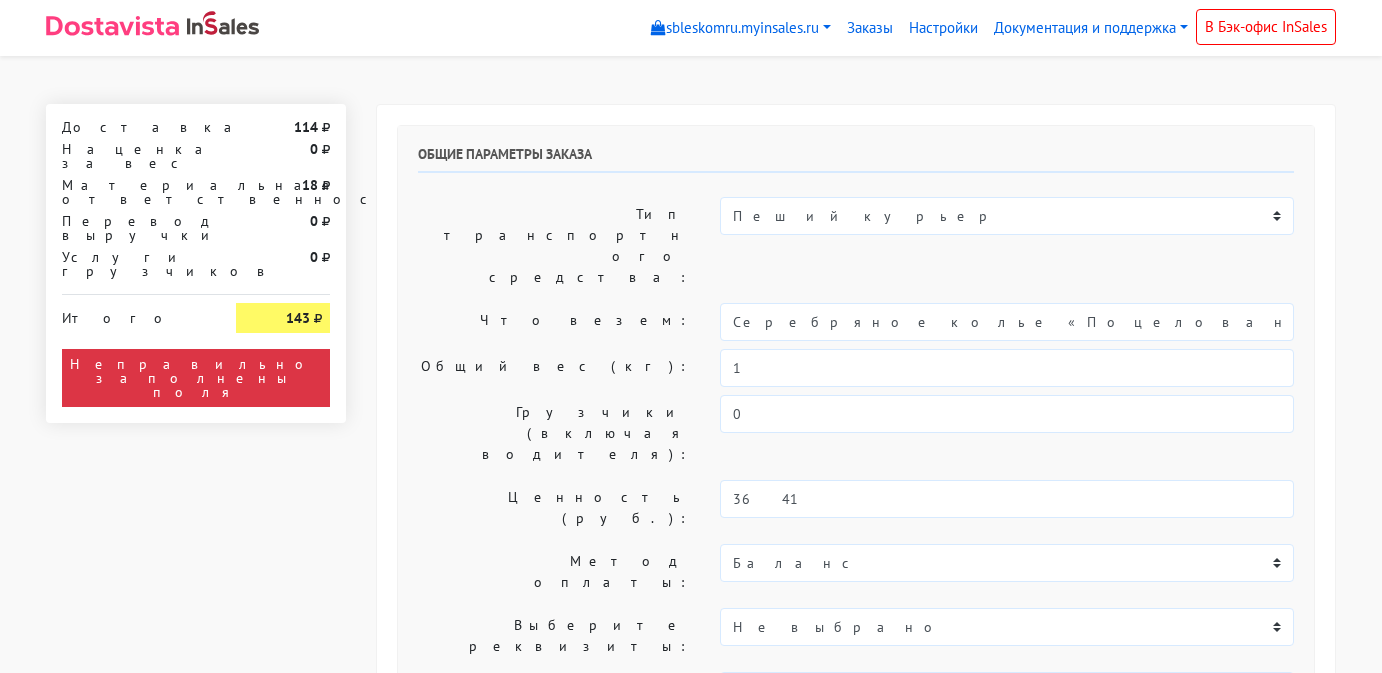 select on "11:00" 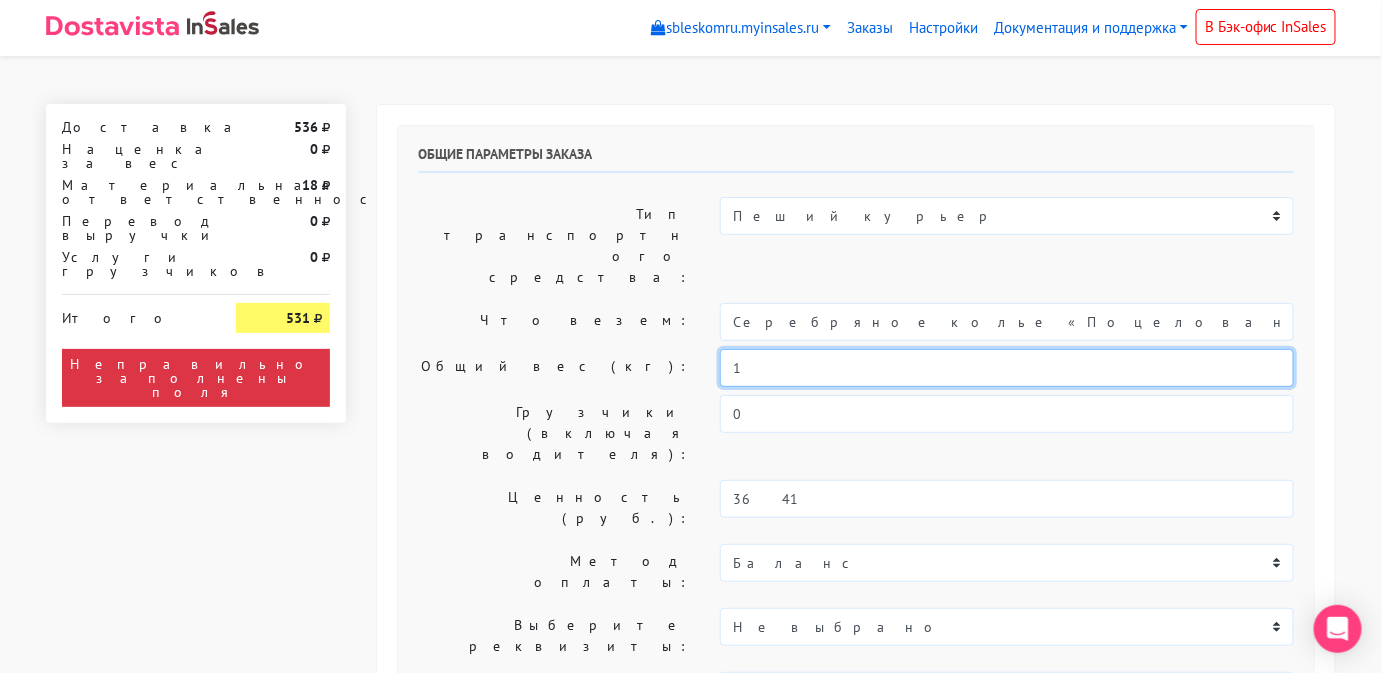 click on "1" at bounding box center [1007, 368] 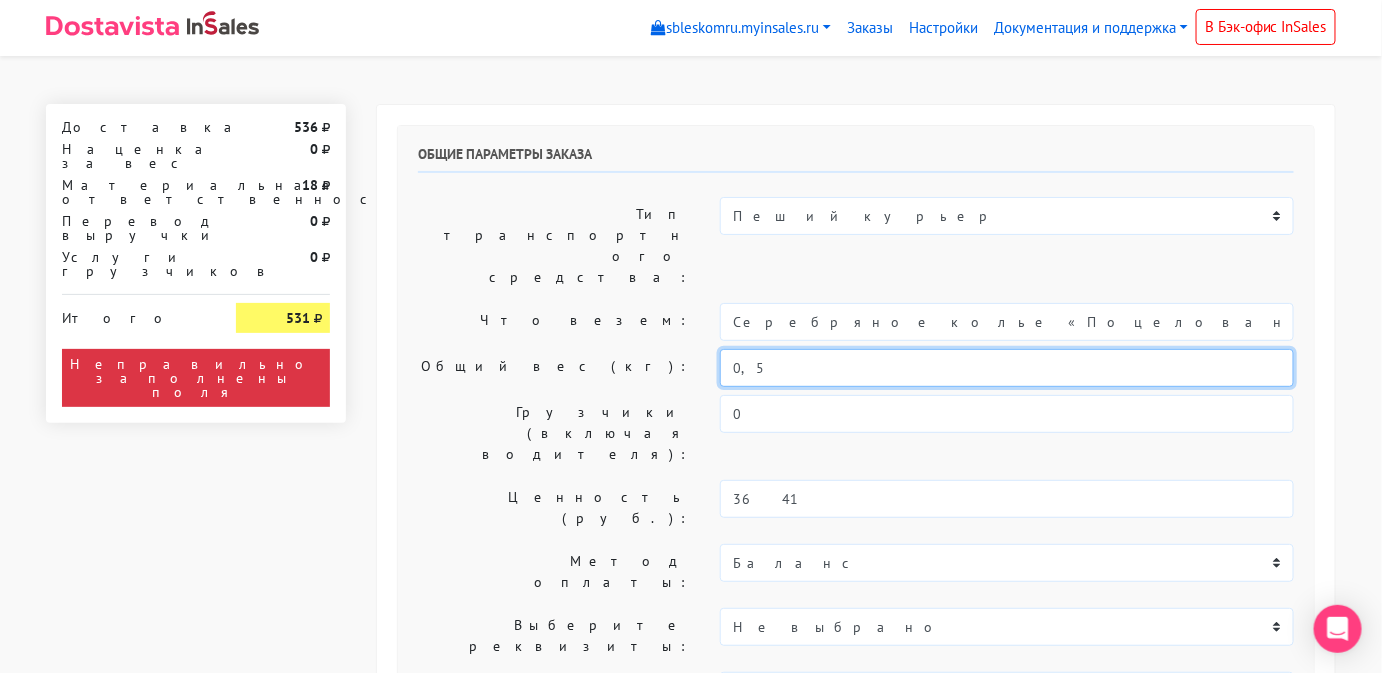 type on "0,5" 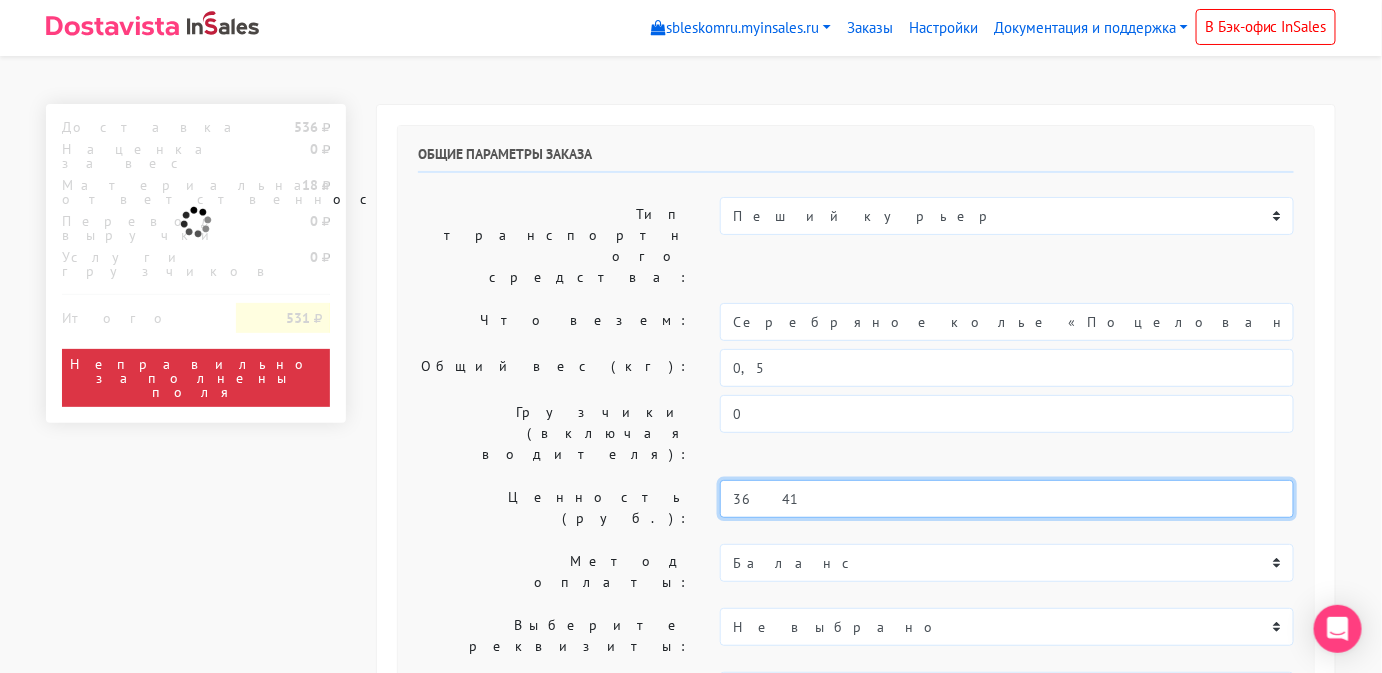click on "3641" at bounding box center (1007, 499) 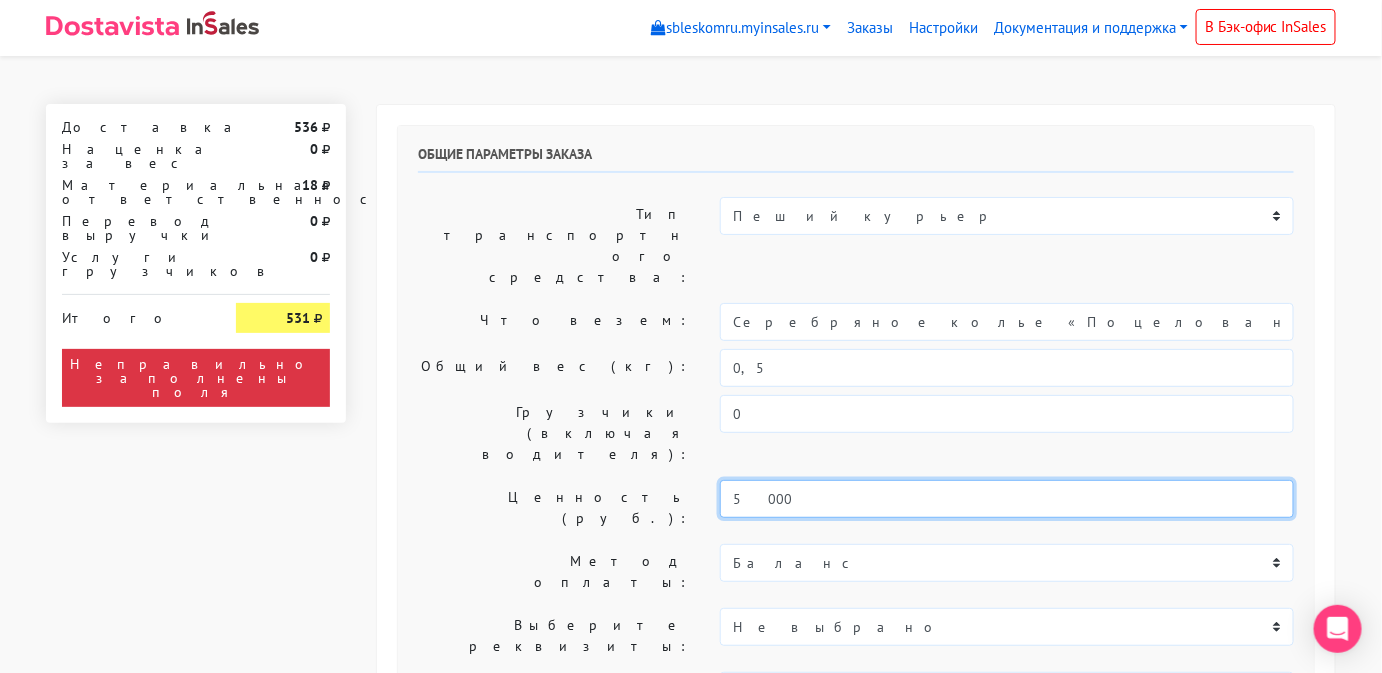 type on "5000" 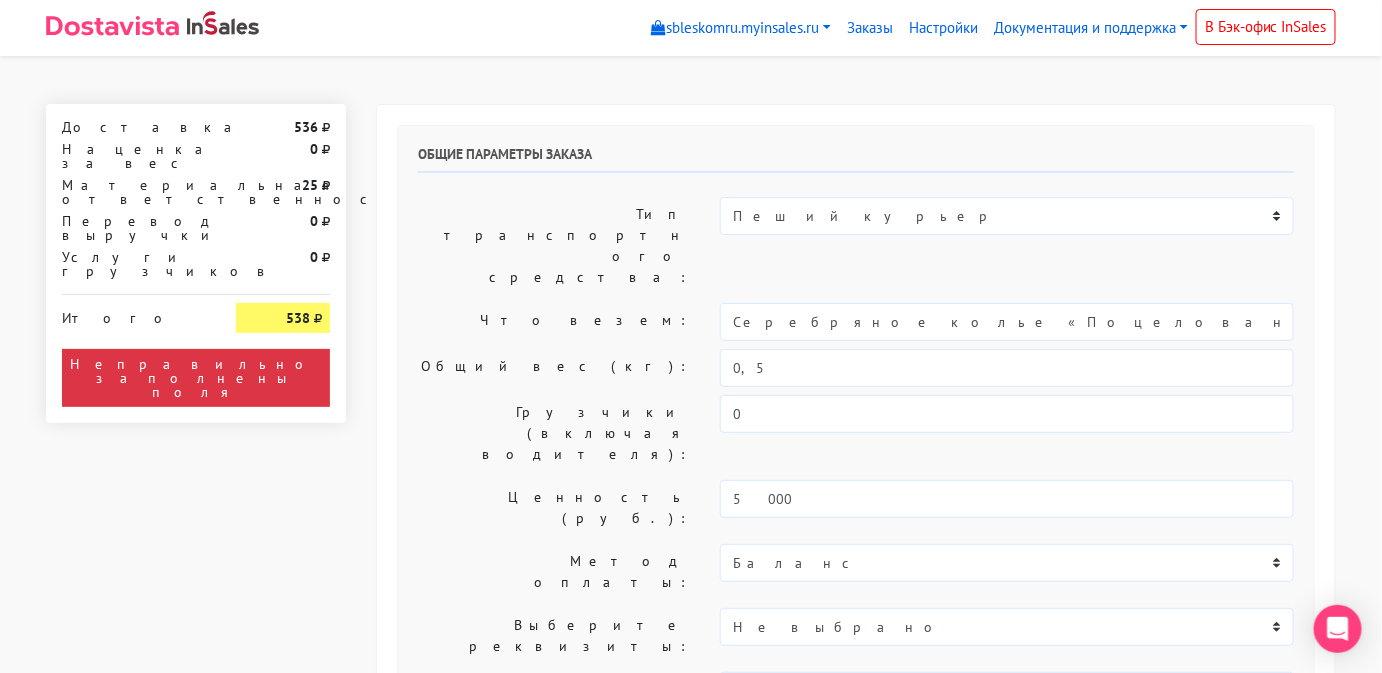 click on "Метод оплаты:" at bounding box center (554, 572) 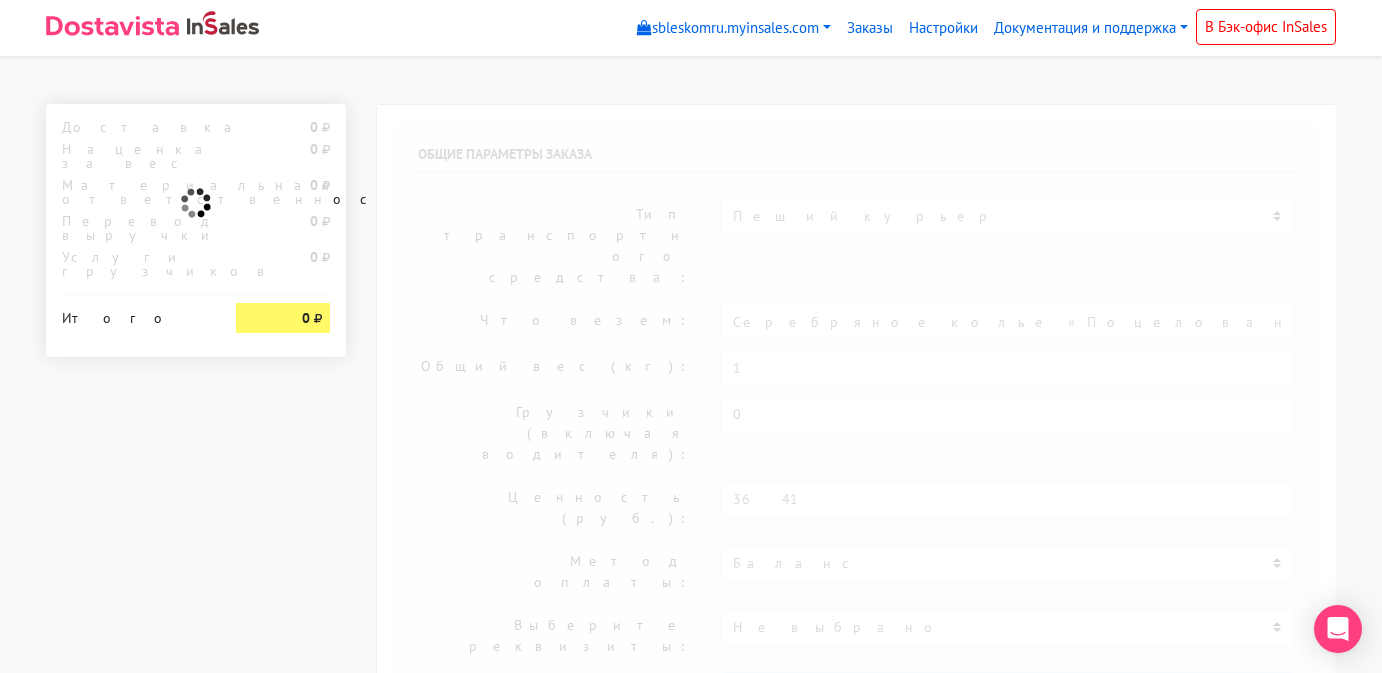 scroll, scrollTop: 0, scrollLeft: 0, axis: both 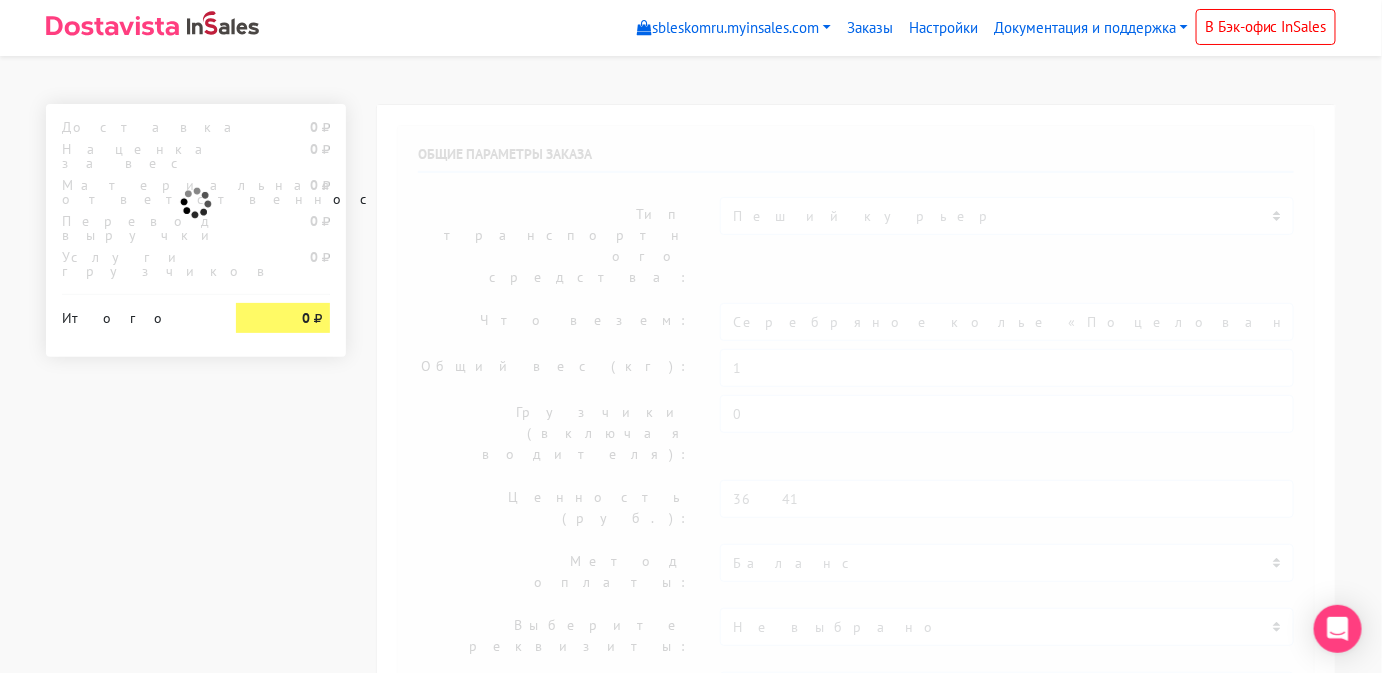 select on "913" 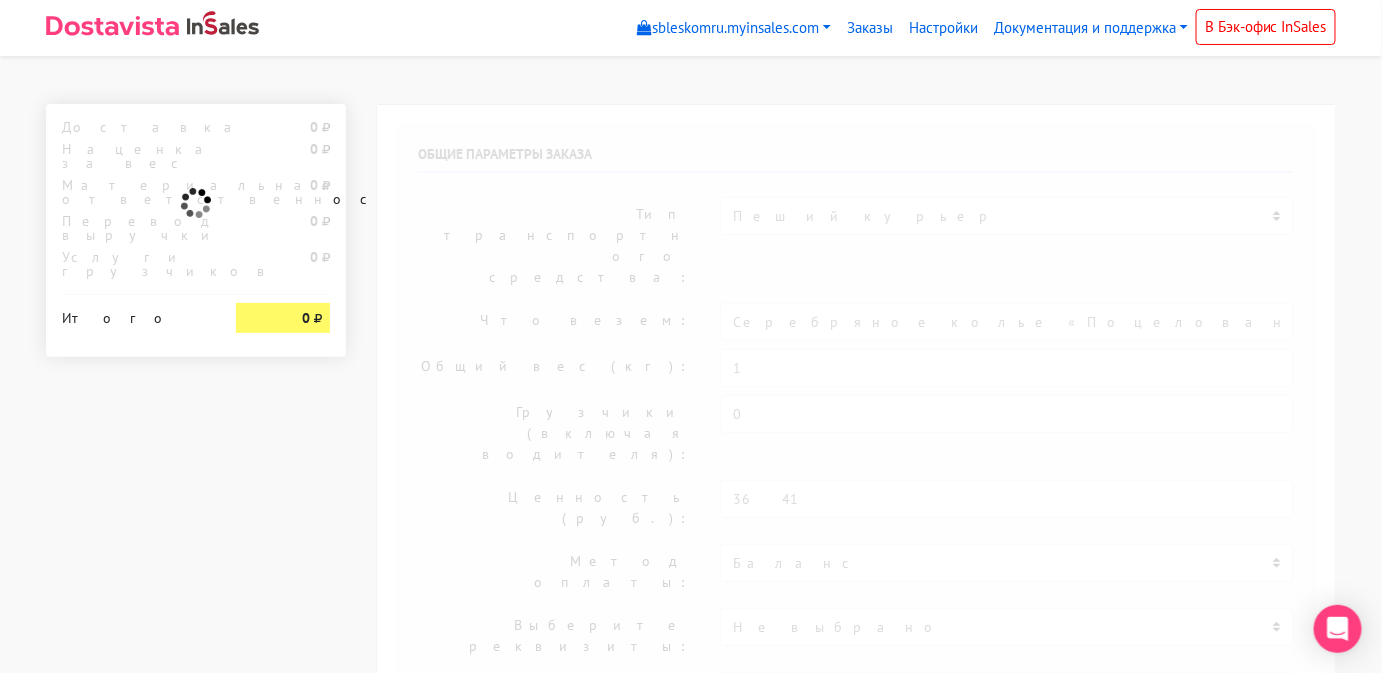 type on "[CITY], [STREET], [NUMBER]" 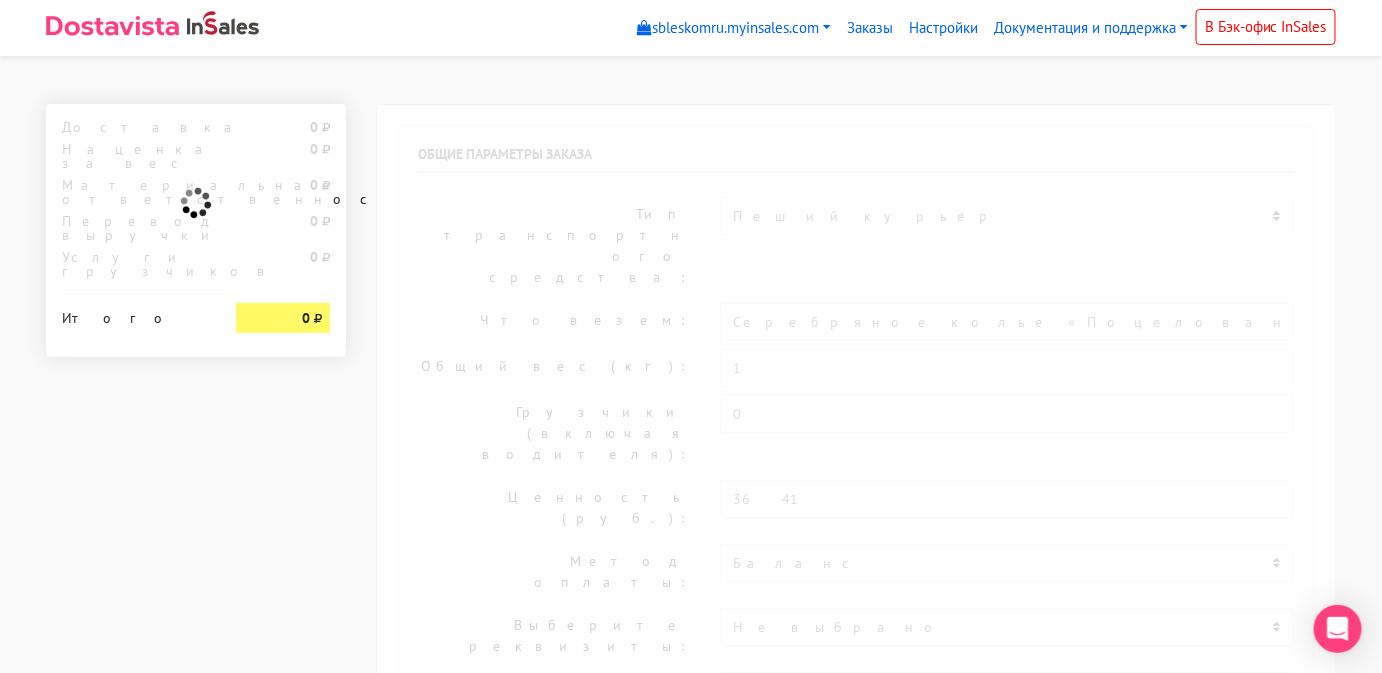 select on "11:00" 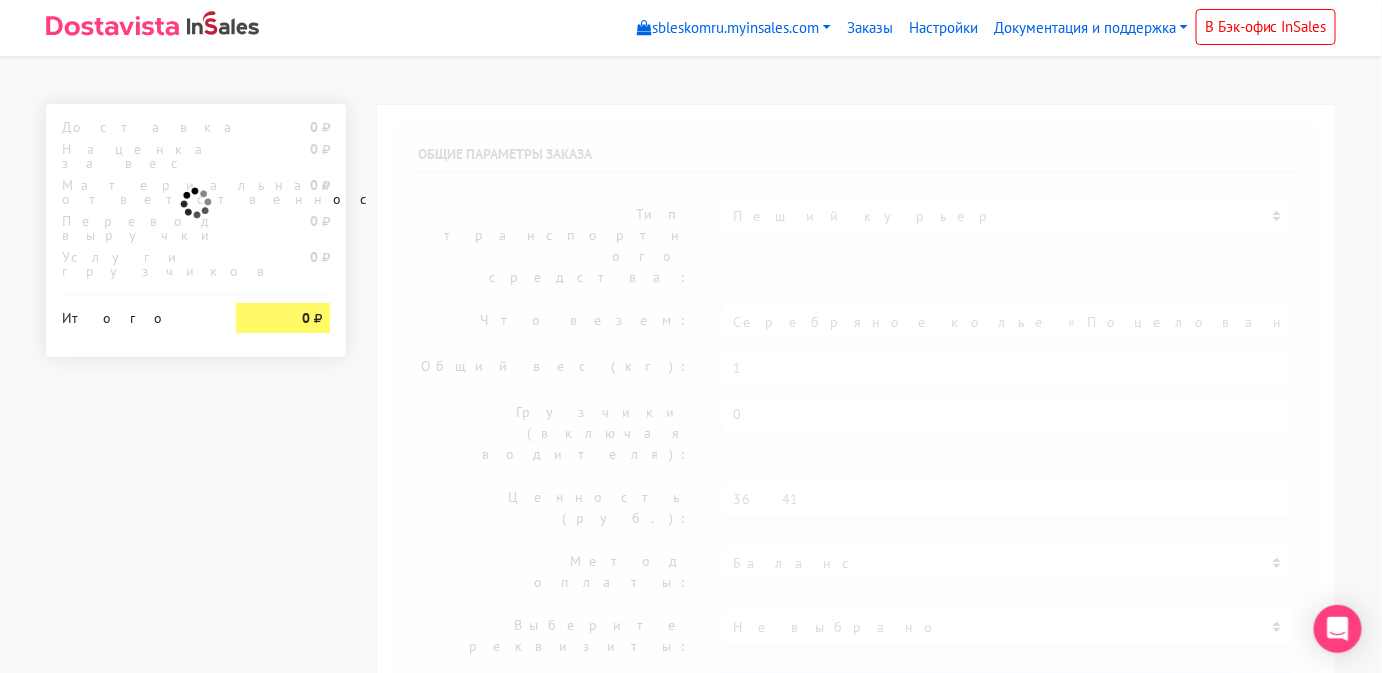 select on "20:00" 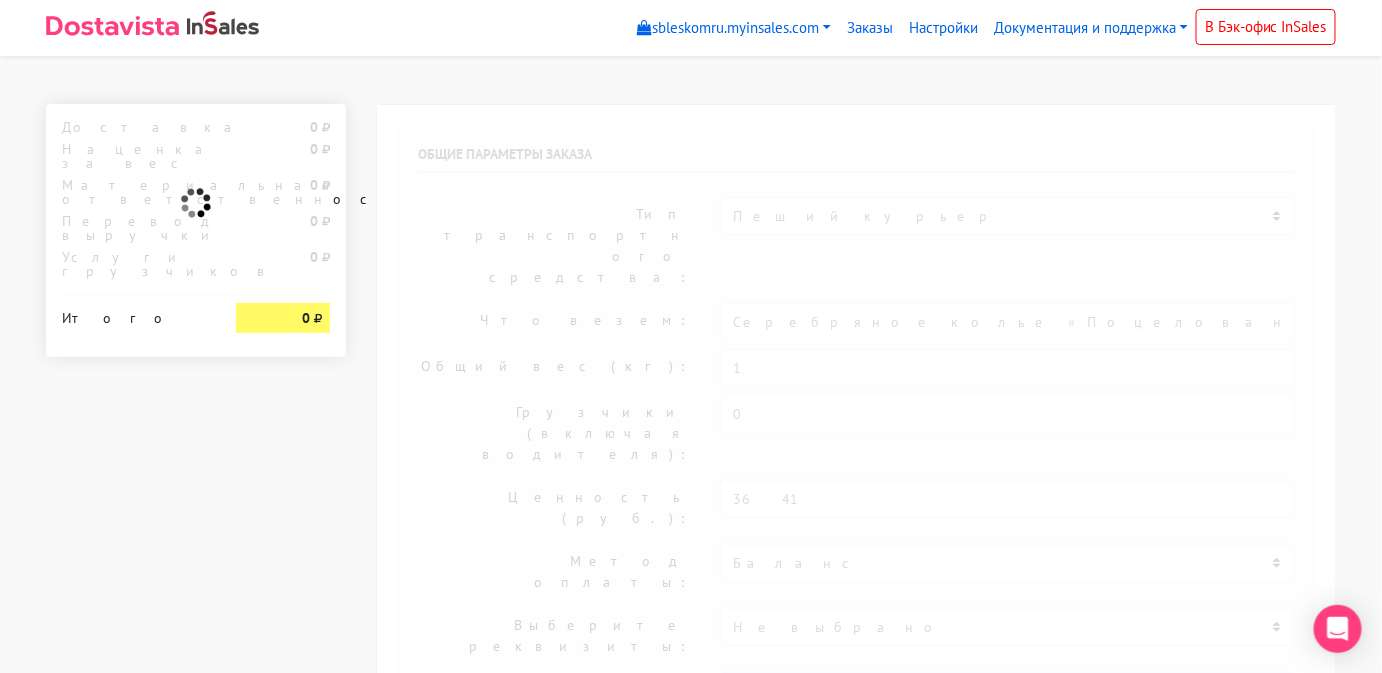 type on "[FIRST]" 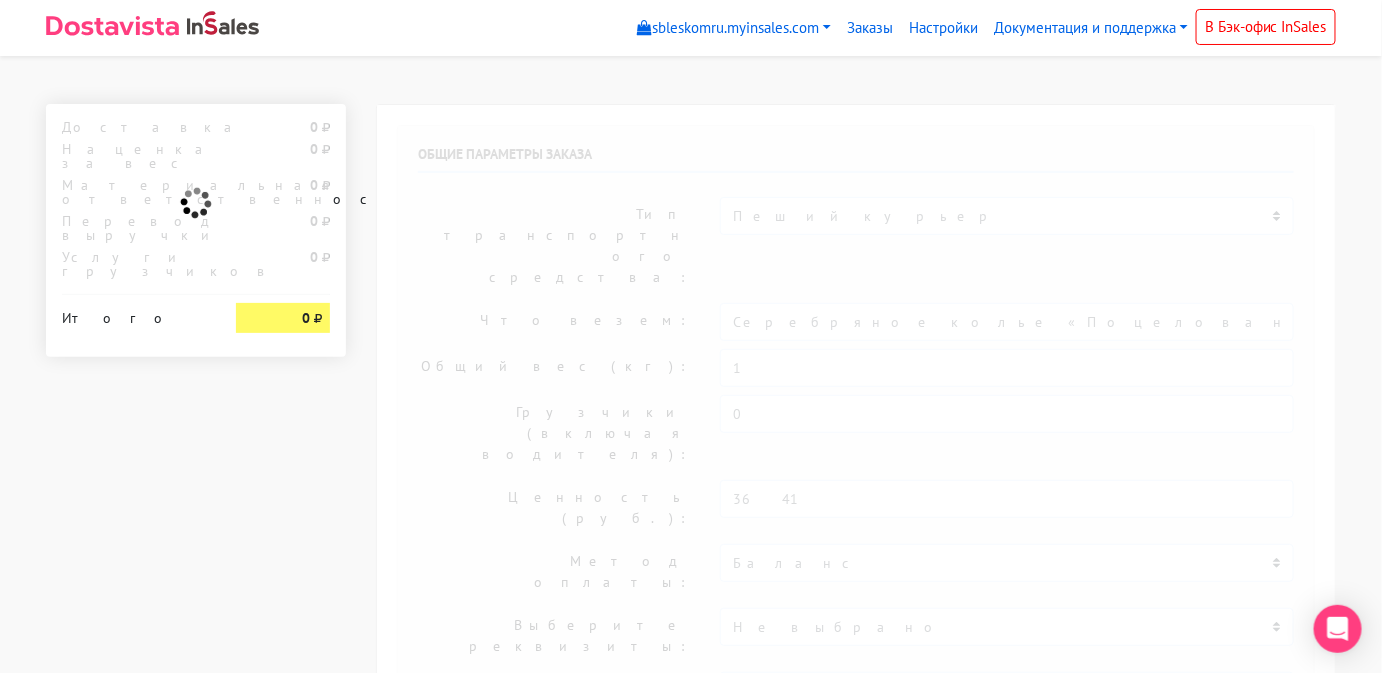 type on "[PHONE]" 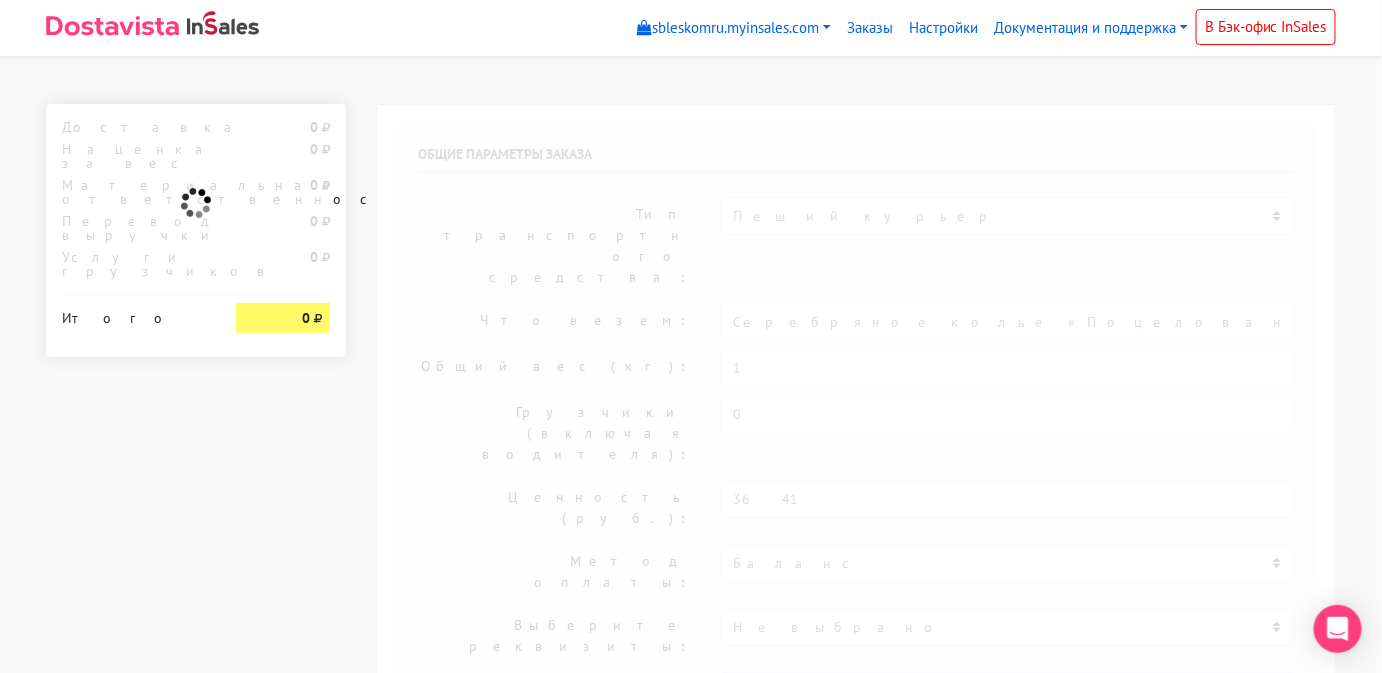 type on "Работаем с 11 утра, забрать раньше нельзя." 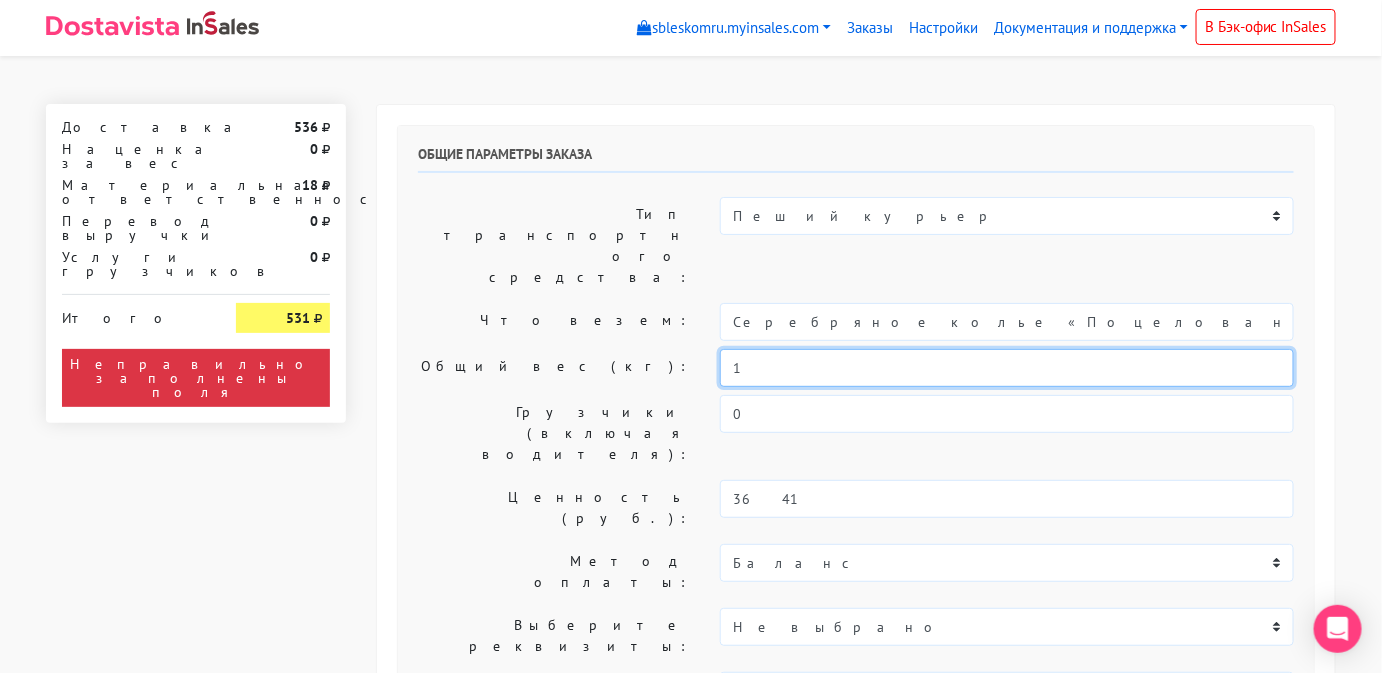 click on "1" at bounding box center [1007, 368] 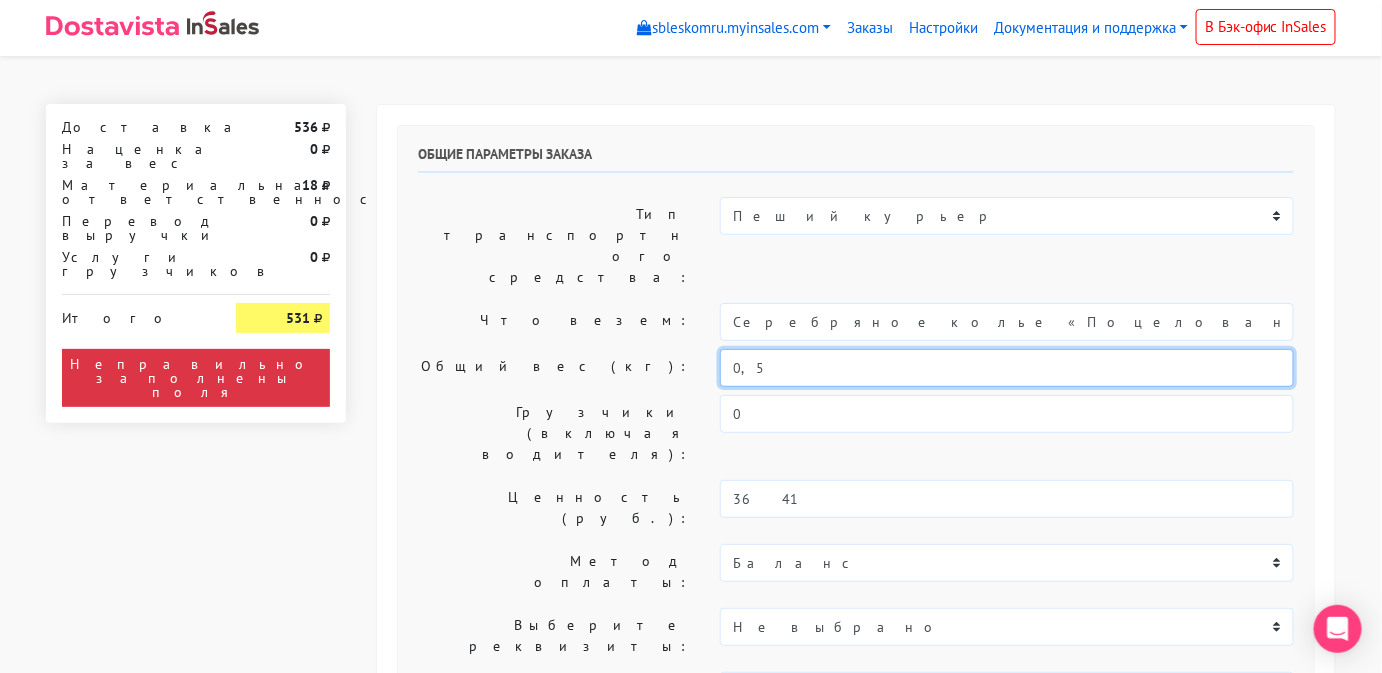 type on "0,5" 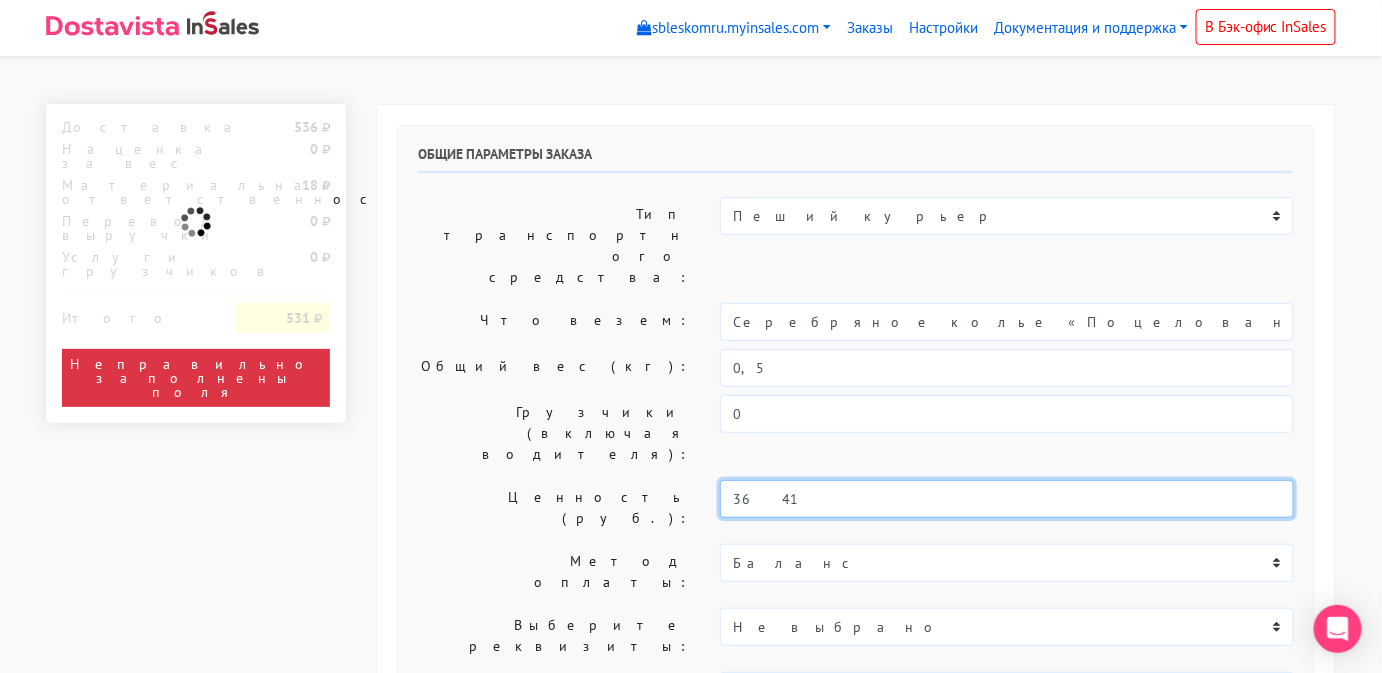 click on "3641" at bounding box center [1007, 499] 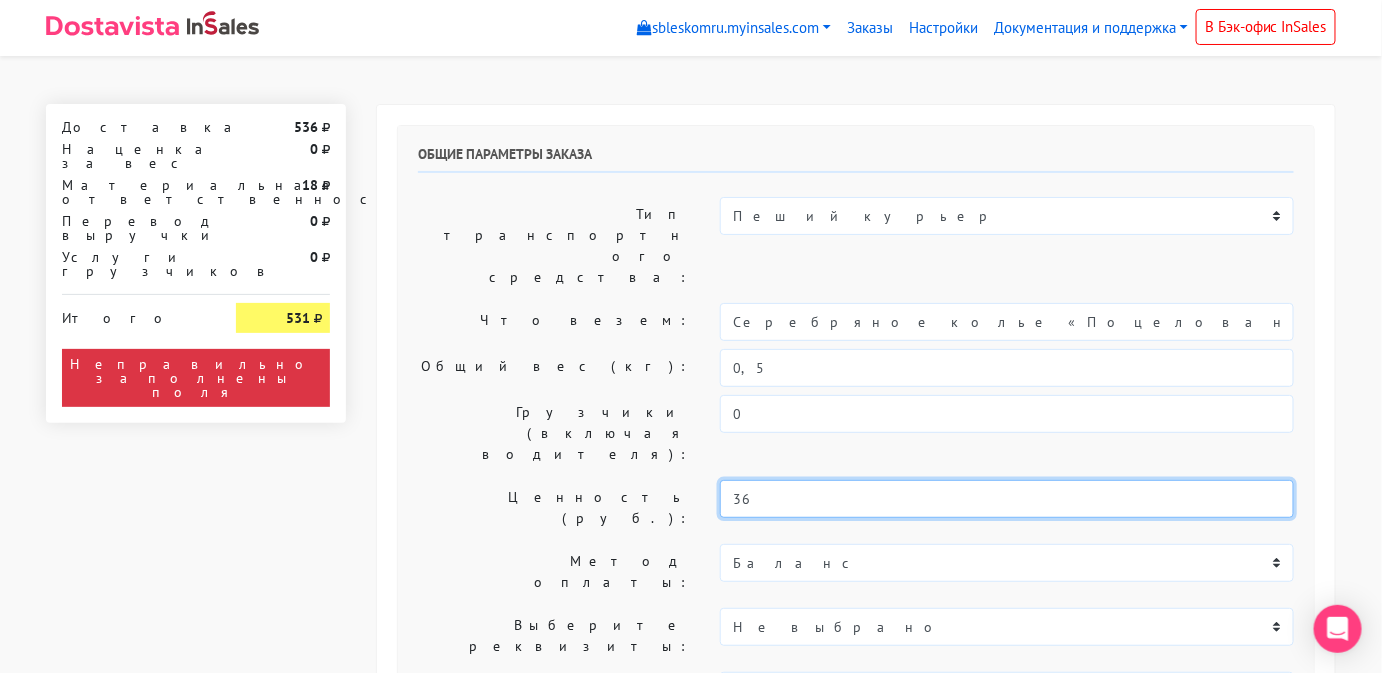 type on "3" 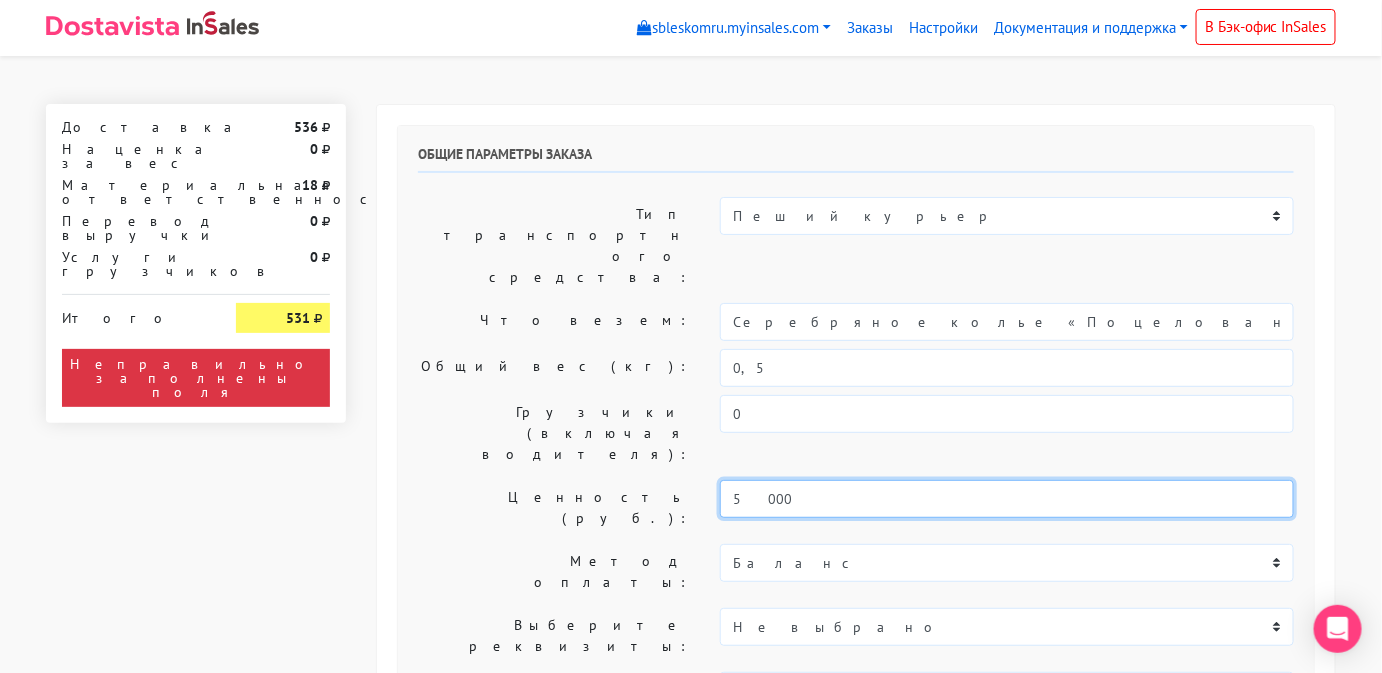 type on "5000" 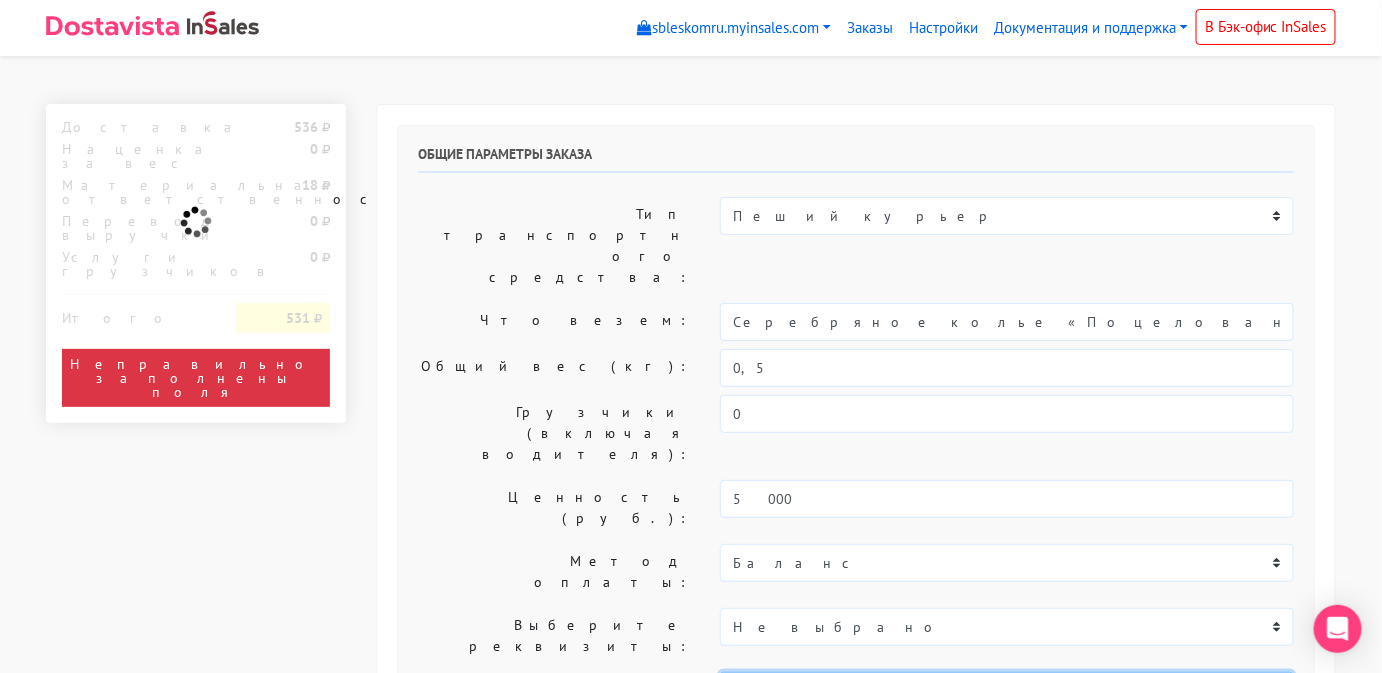 click at bounding box center [1007, 721] 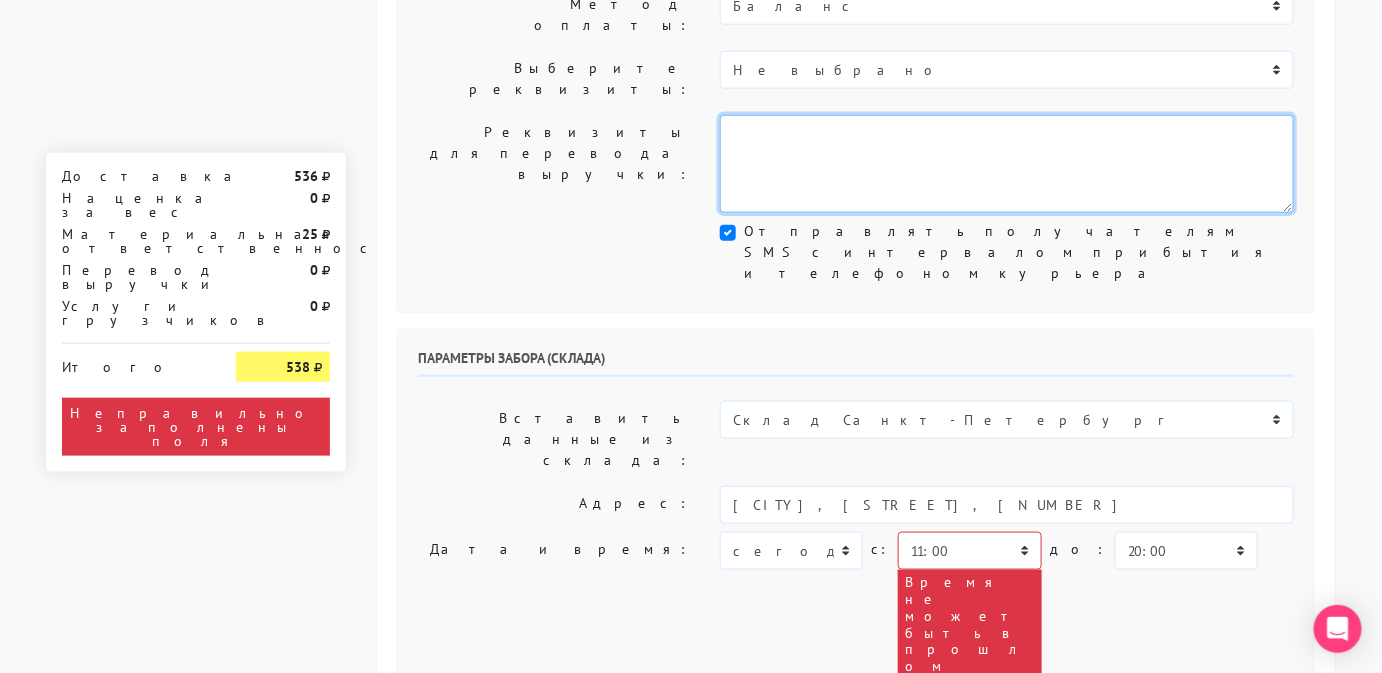 scroll, scrollTop: 556, scrollLeft: 0, axis: vertical 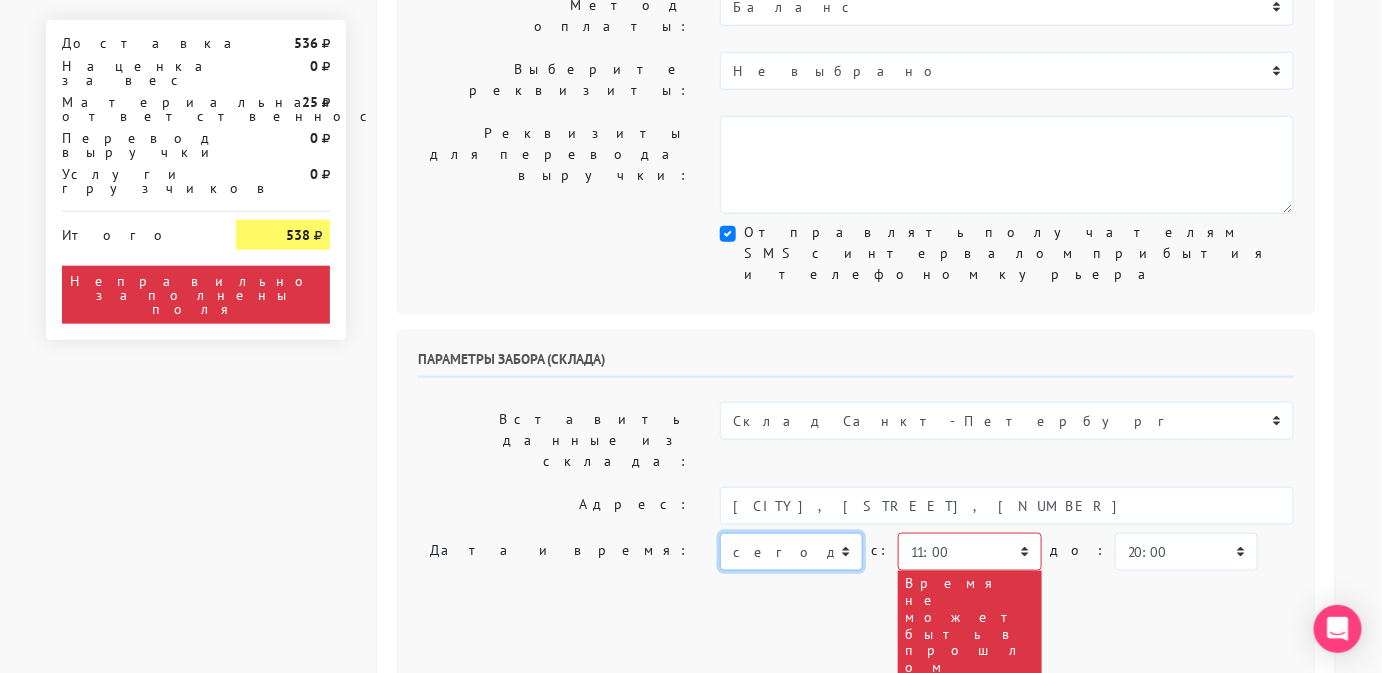 click on "сегодня
завтра
03.08.2025
04.08.2025
05.08.2025
06.08.2025
07.08.2025
08.08.2025
09.08.2025" at bounding box center [791, 552] 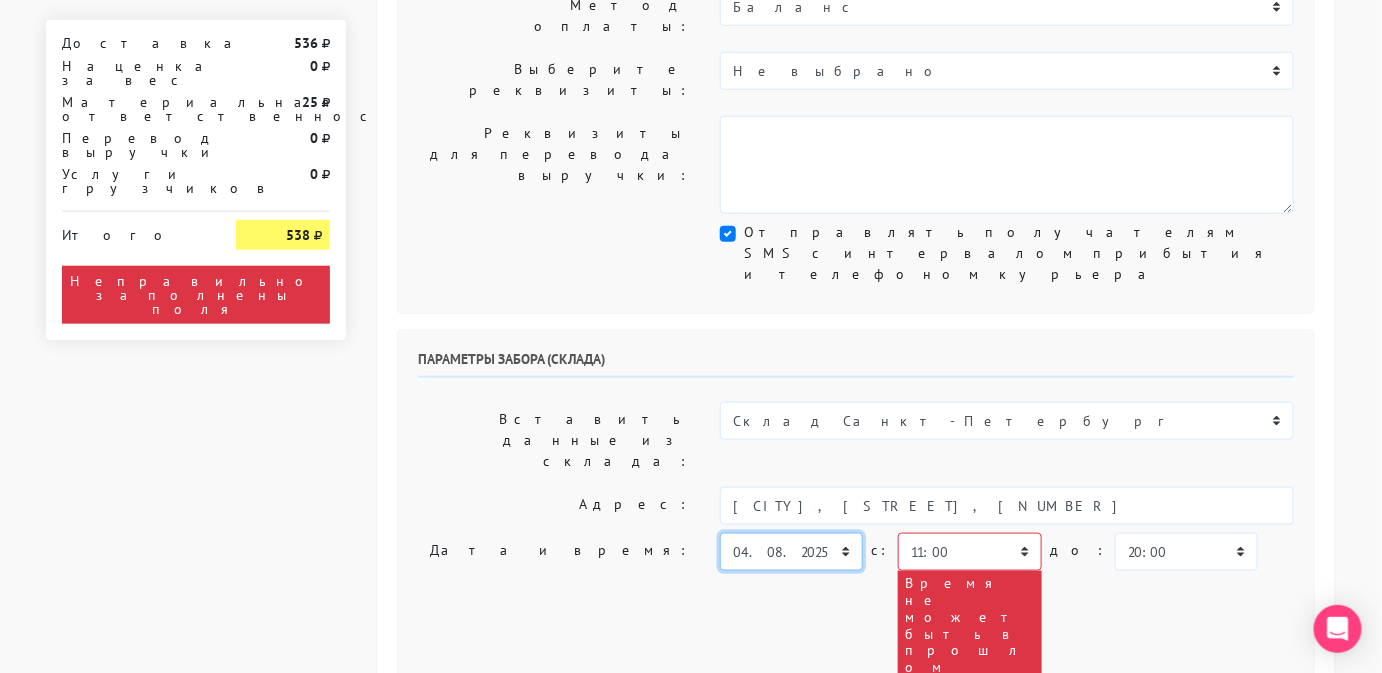 click on "сегодня
завтра
03.08.2025
04.08.2025
05.08.2025
06.08.2025
07.08.2025
08.08.2025
09.08.2025" at bounding box center [791, 552] 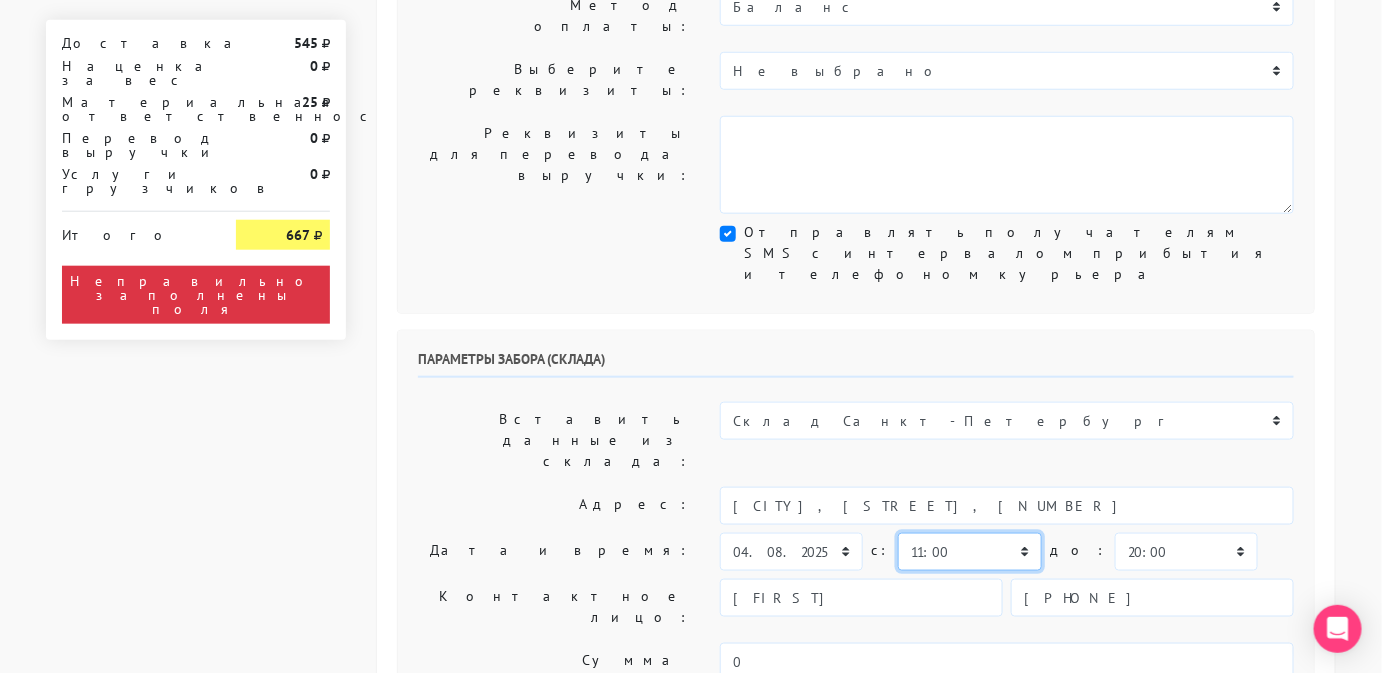 click on "00:00
00:30
01:00
01:30
02:00
02:30
03:00
03:30
04:00 04:30 05:00 05:30 06:00 06:30 07:00 07:30 08:00" at bounding box center [969, 552] 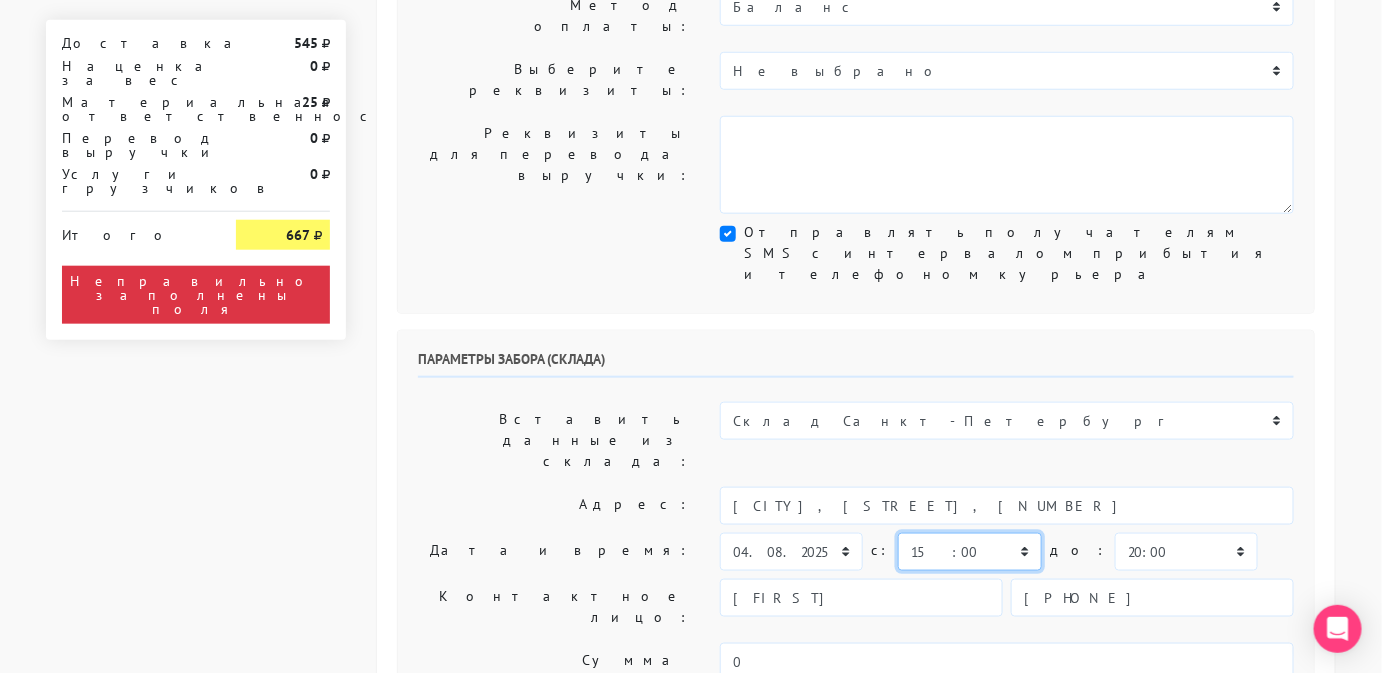 click on "00:00
00:30
01:00
01:30
02:00
02:30
03:00
03:30
04:00 04:30 05:00 05:30 06:00 06:30 07:00 07:30 08:00" at bounding box center (969, 552) 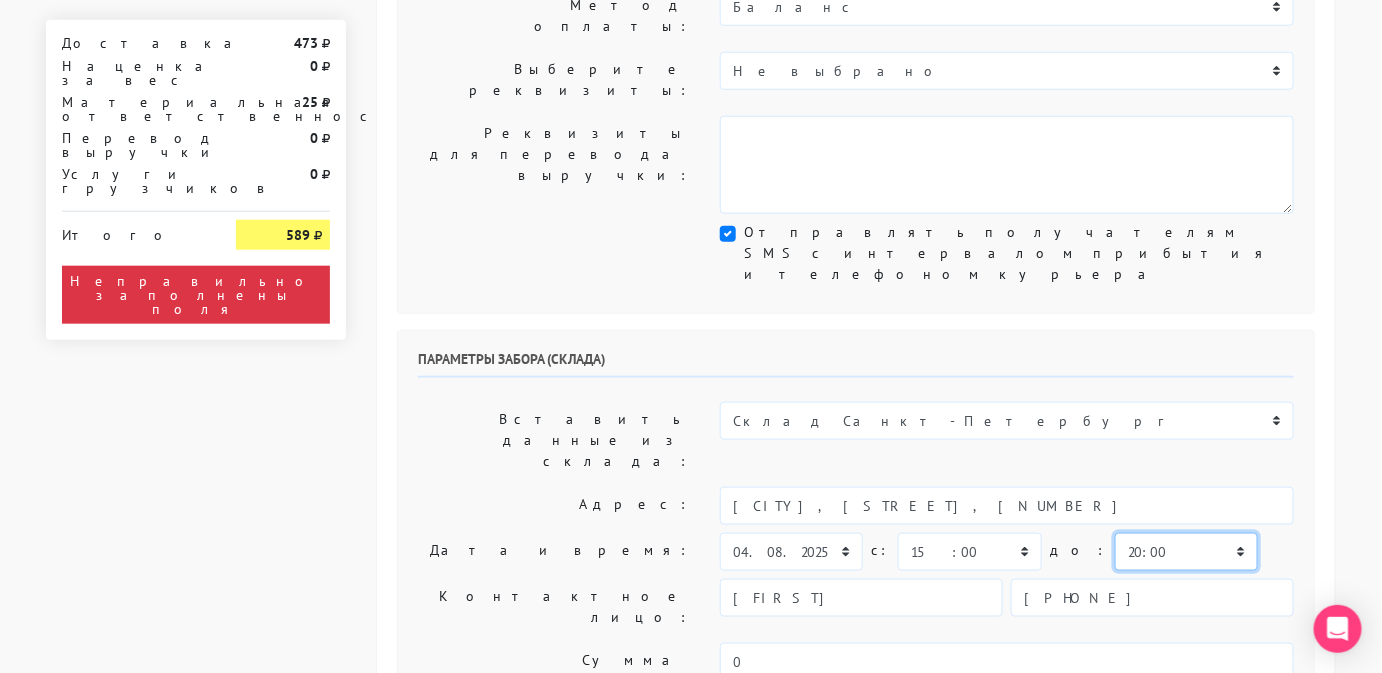 click on "00:00
00:30
01:00
01:30
02:00
02:30
03:00
03:30
04:00 04:30 05:00 05:30 06:00 06:30 07:00 07:30 08:00" at bounding box center [1186, 552] 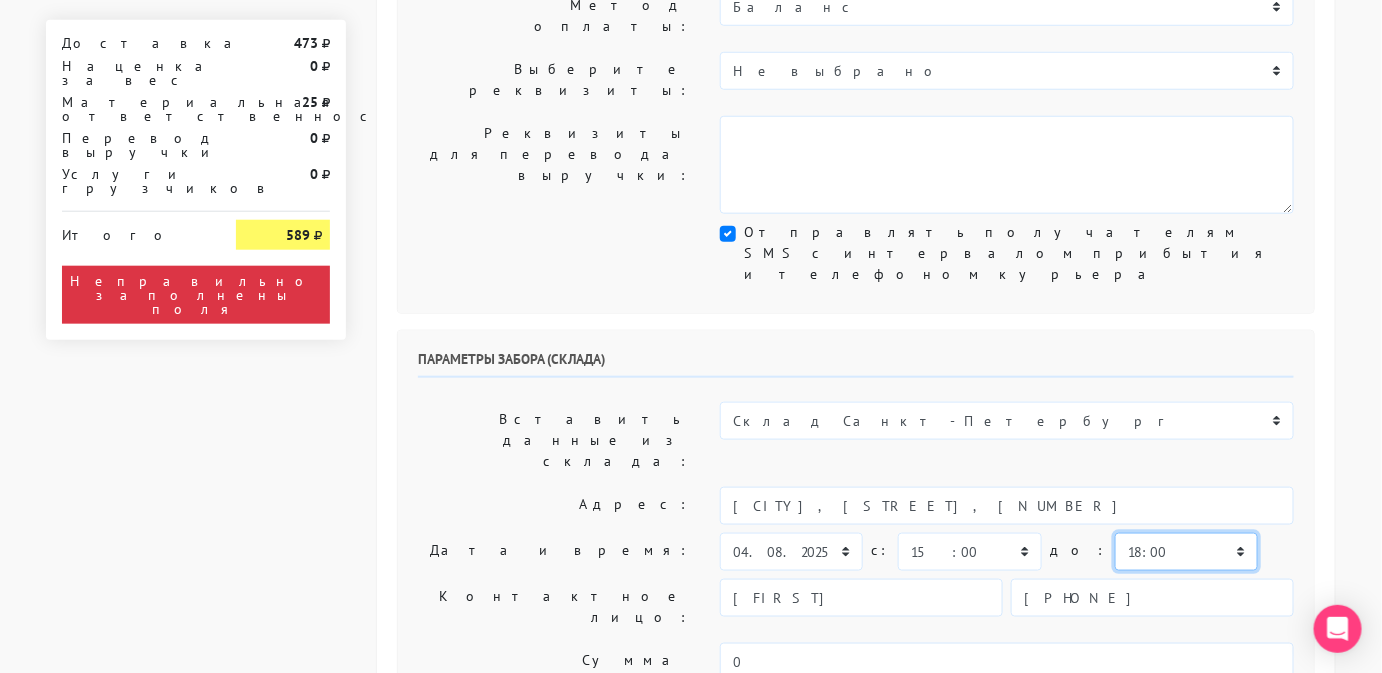 click on "00:00
00:30
01:00
01:30
02:00
02:30
03:00
03:30
04:00 04:30 05:00 05:30 06:00 06:30 07:00 07:30 08:00" at bounding box center [1186, 552] 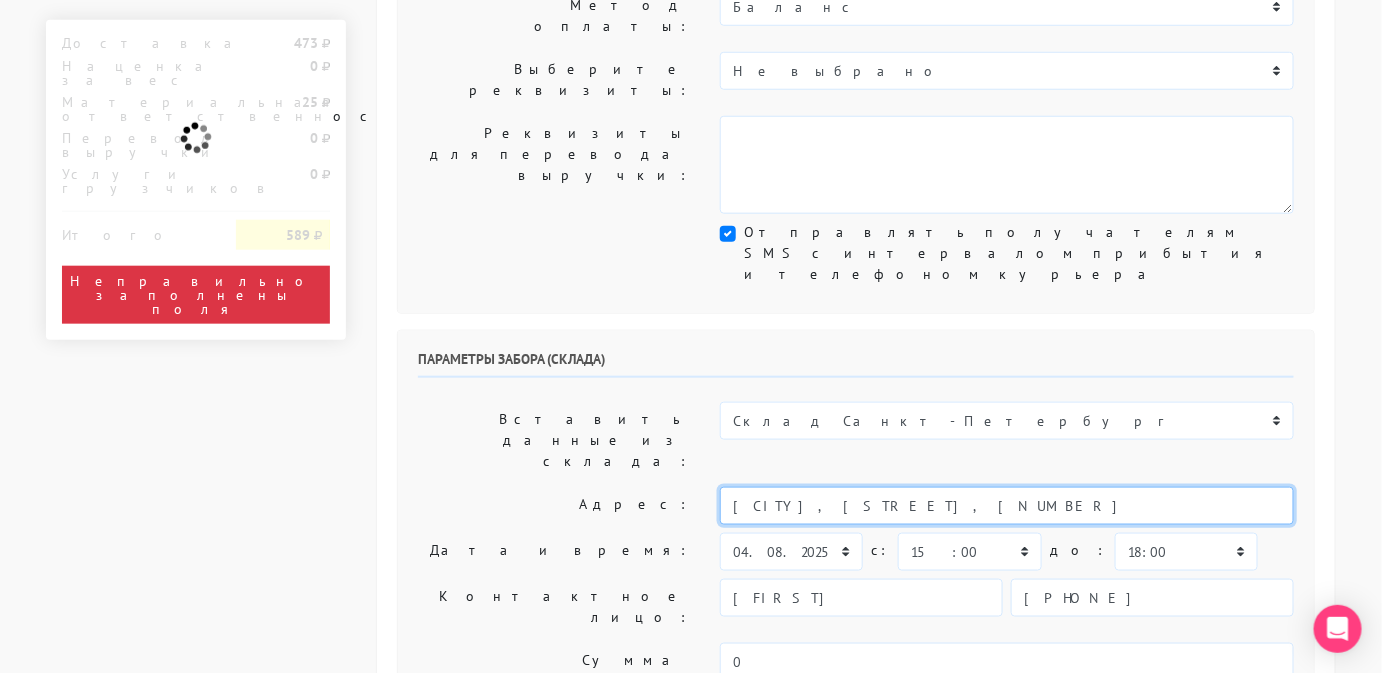click on "[CITY], [STREET], [NUMBER]" at bounding box center (1007, 506) 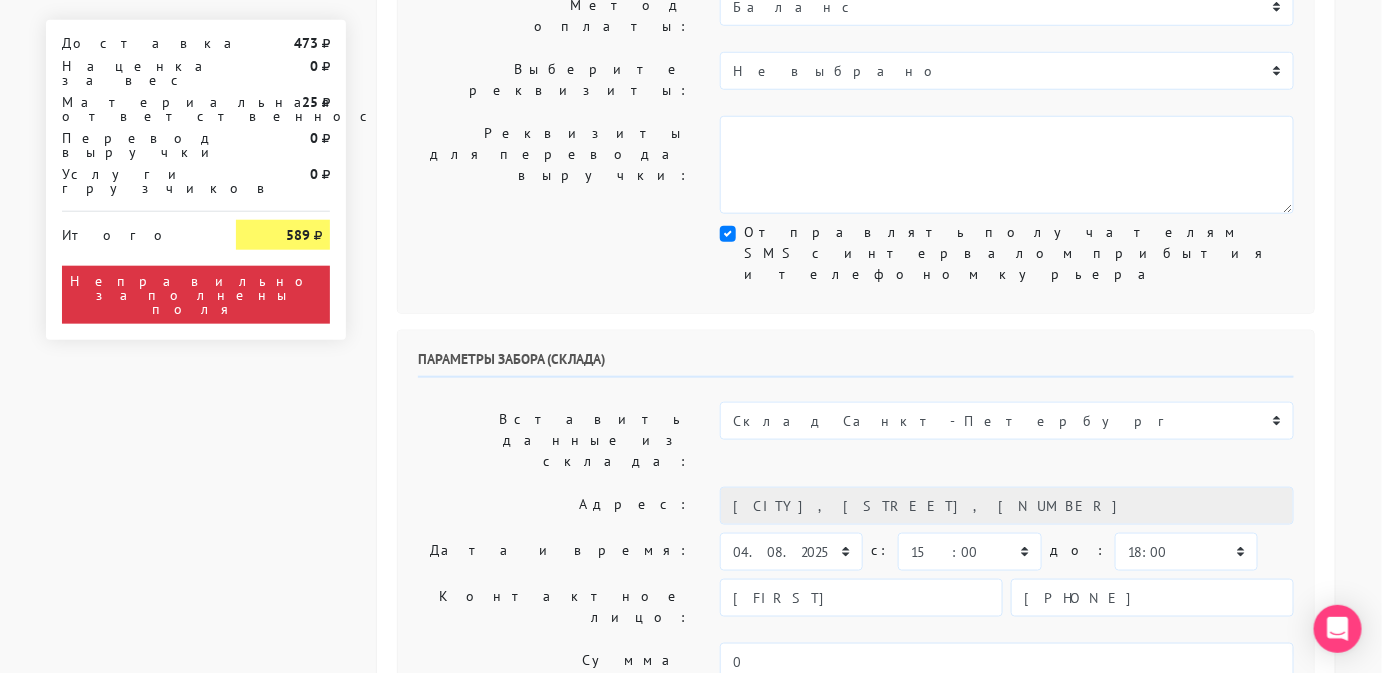 click on "Работаем с 11 утра, забрать раньше нельзя." at bounding box center [1007, 756] 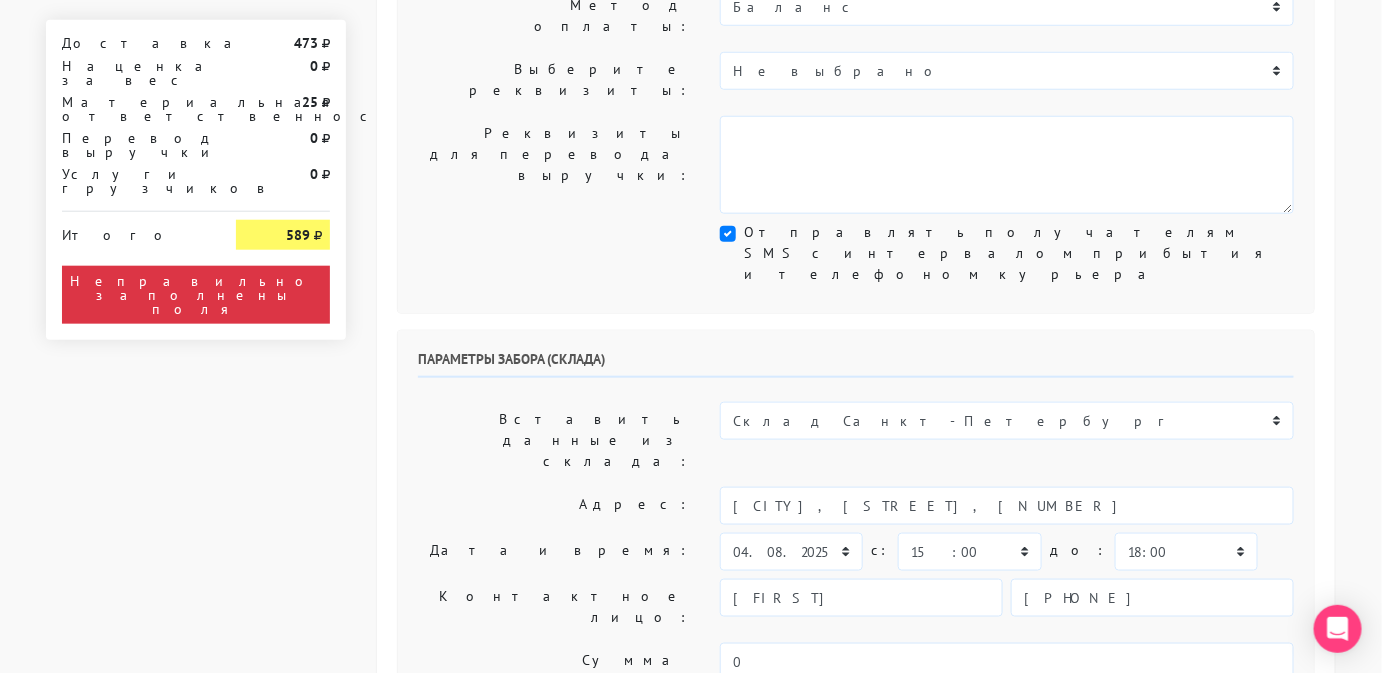 type on "Работаем с 11 утра, забрать раньше нельзя. Магазин SBLESKOM . Вход у остановки введенская" 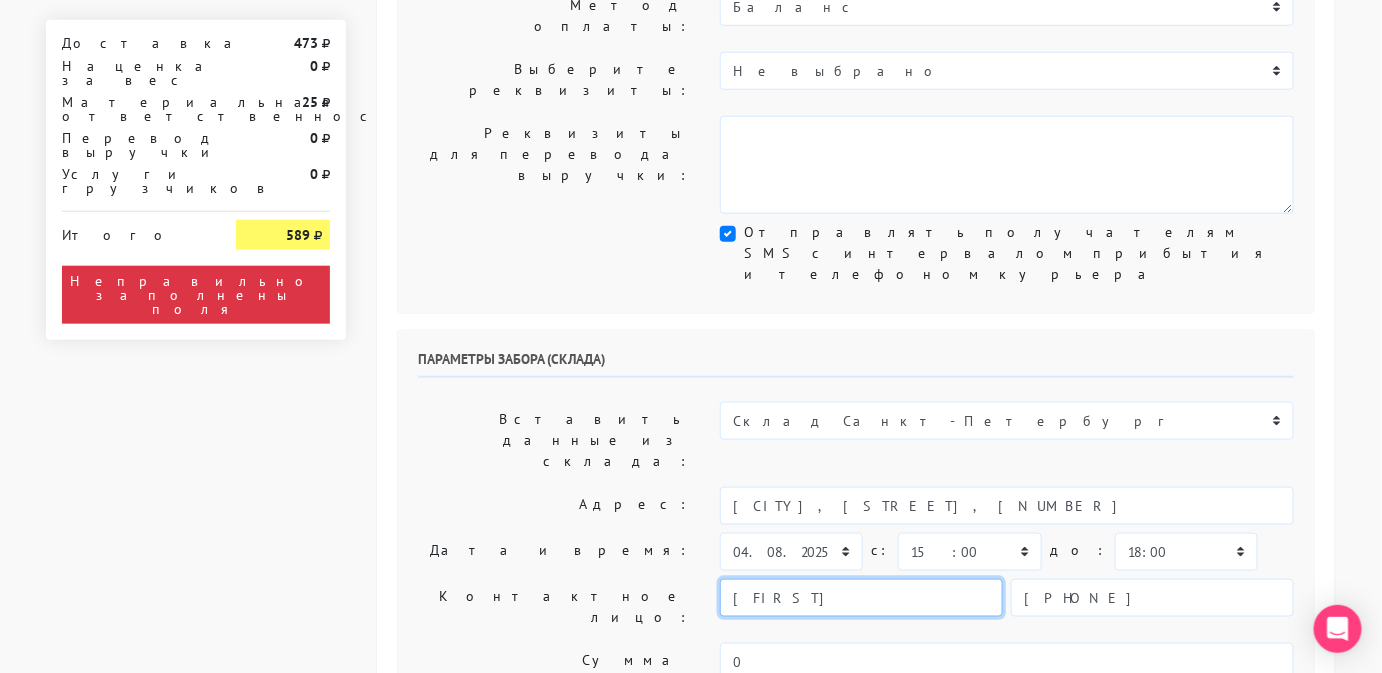 click on "[FIRST]" at bounding box center [861, 598] 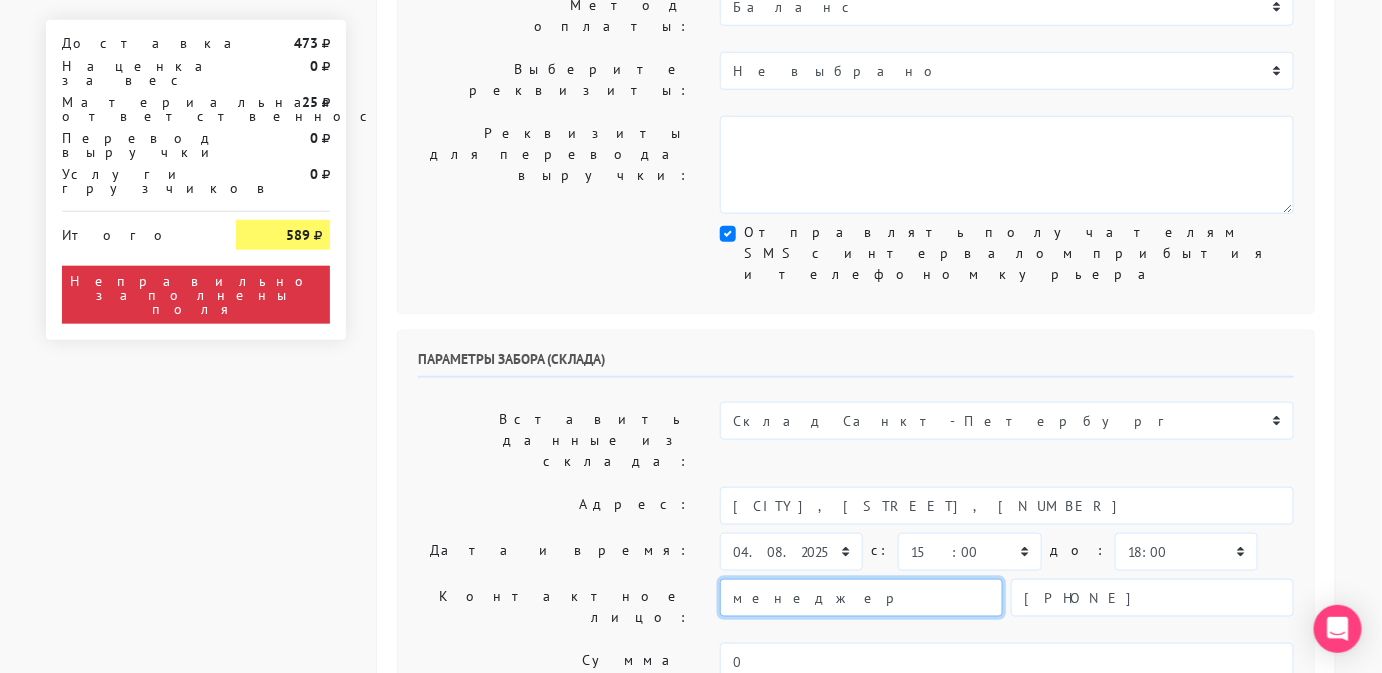 type on "менеджер" 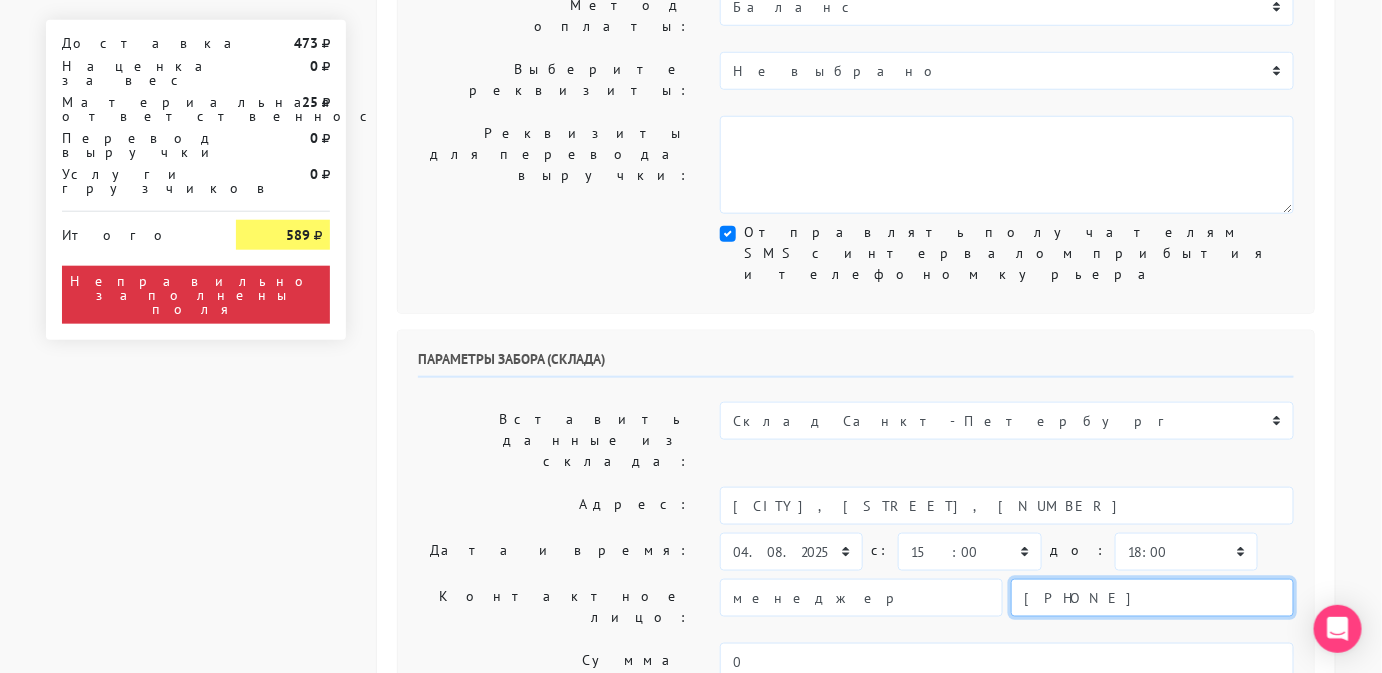 click on "[PHONE]" at bounding box center (1152, 598) 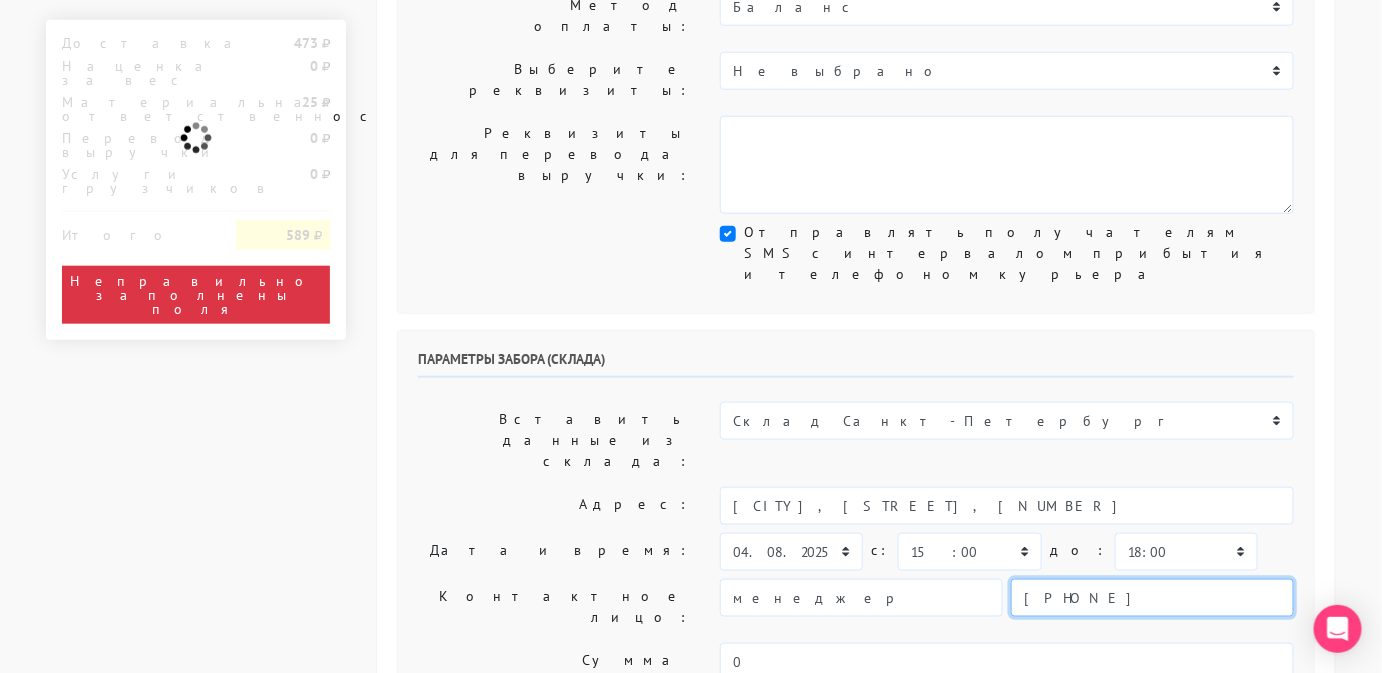 click on "[PHONE]" at bounding box center [1152, 598] 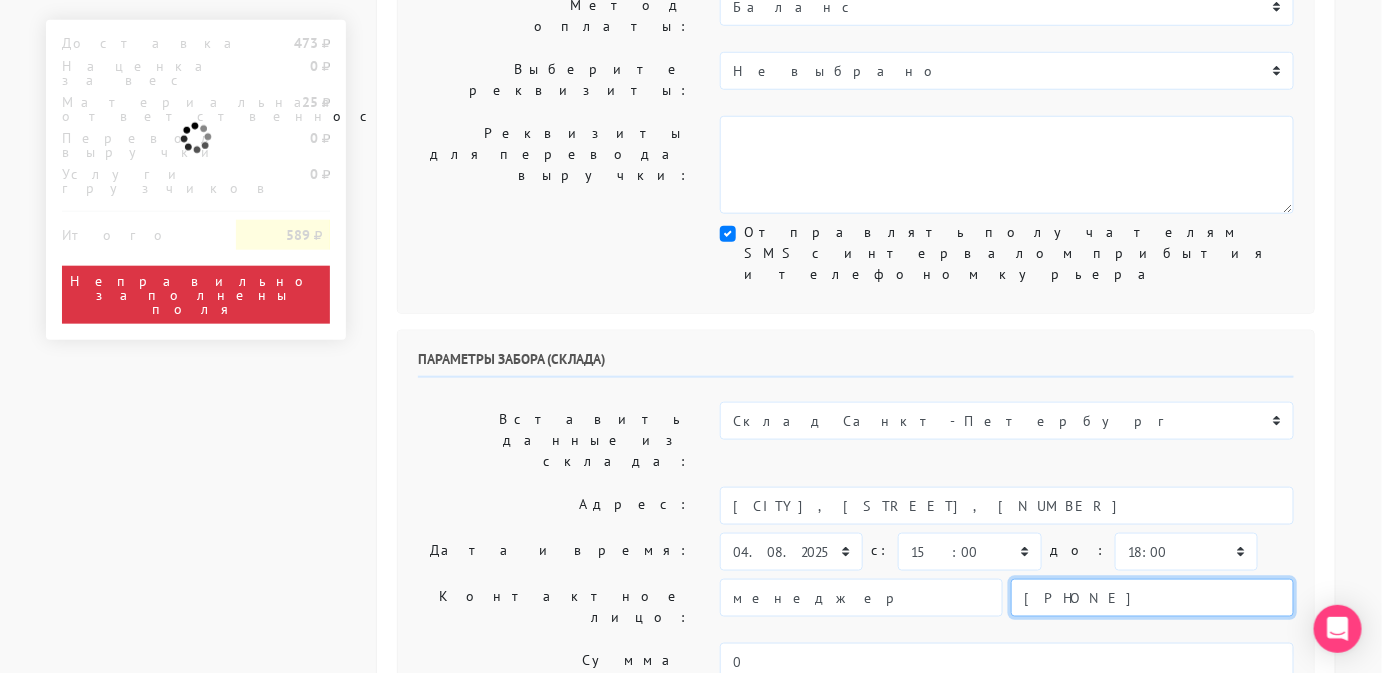 click on "[PHONE]" at bounding box center (1152, 598) 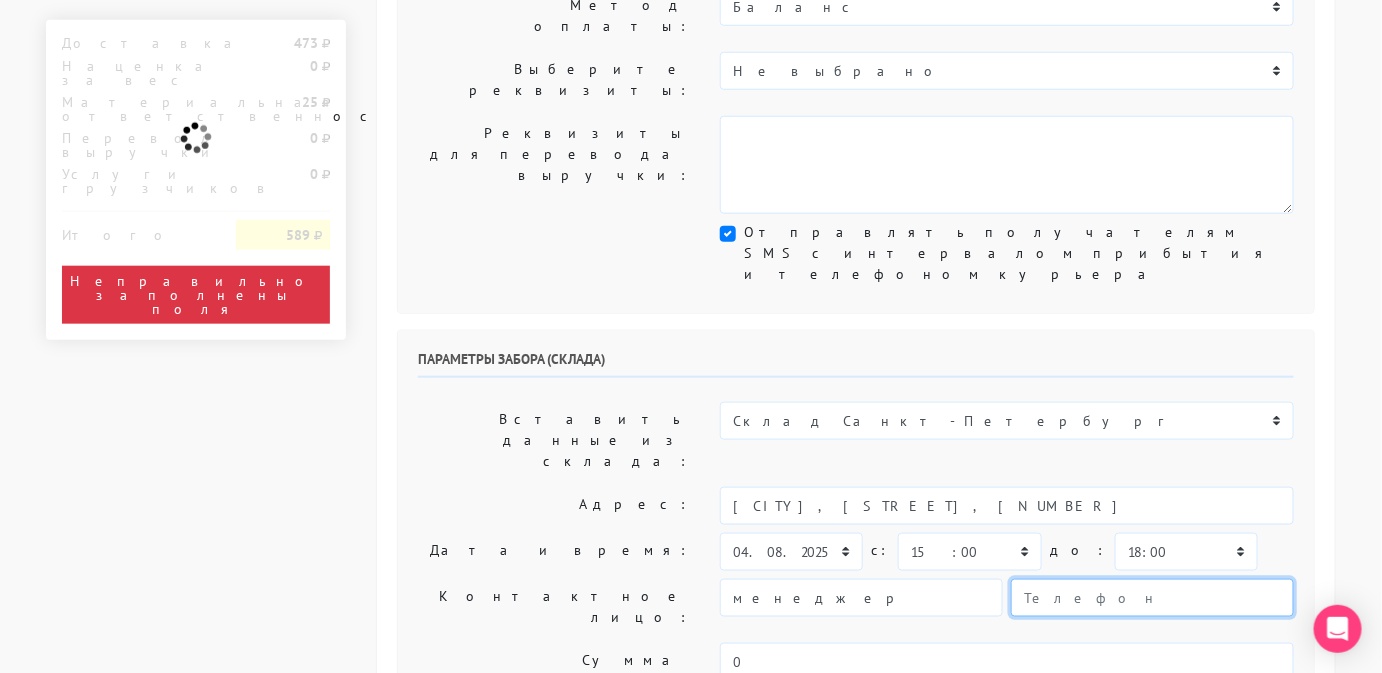 click at bounding box center (1152, 598) 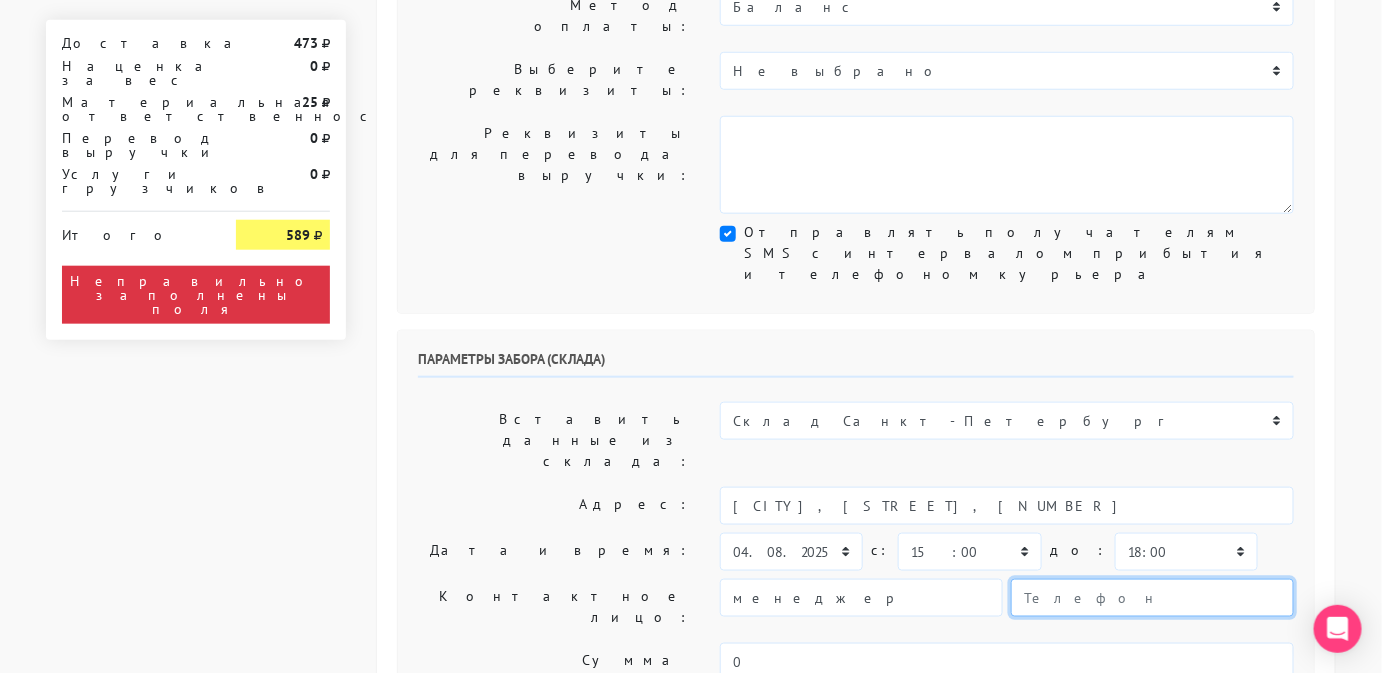 type on "[PHONE]" 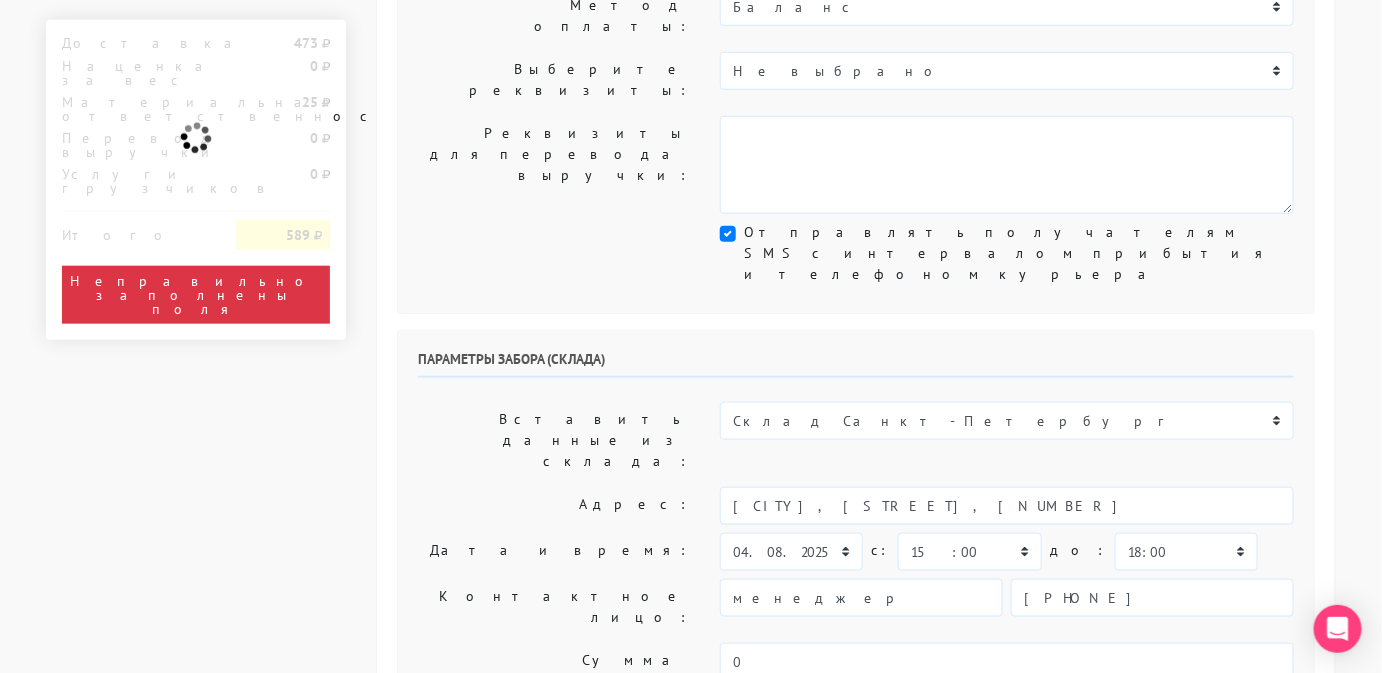 click on "0" at bounding box center [1007, 671] 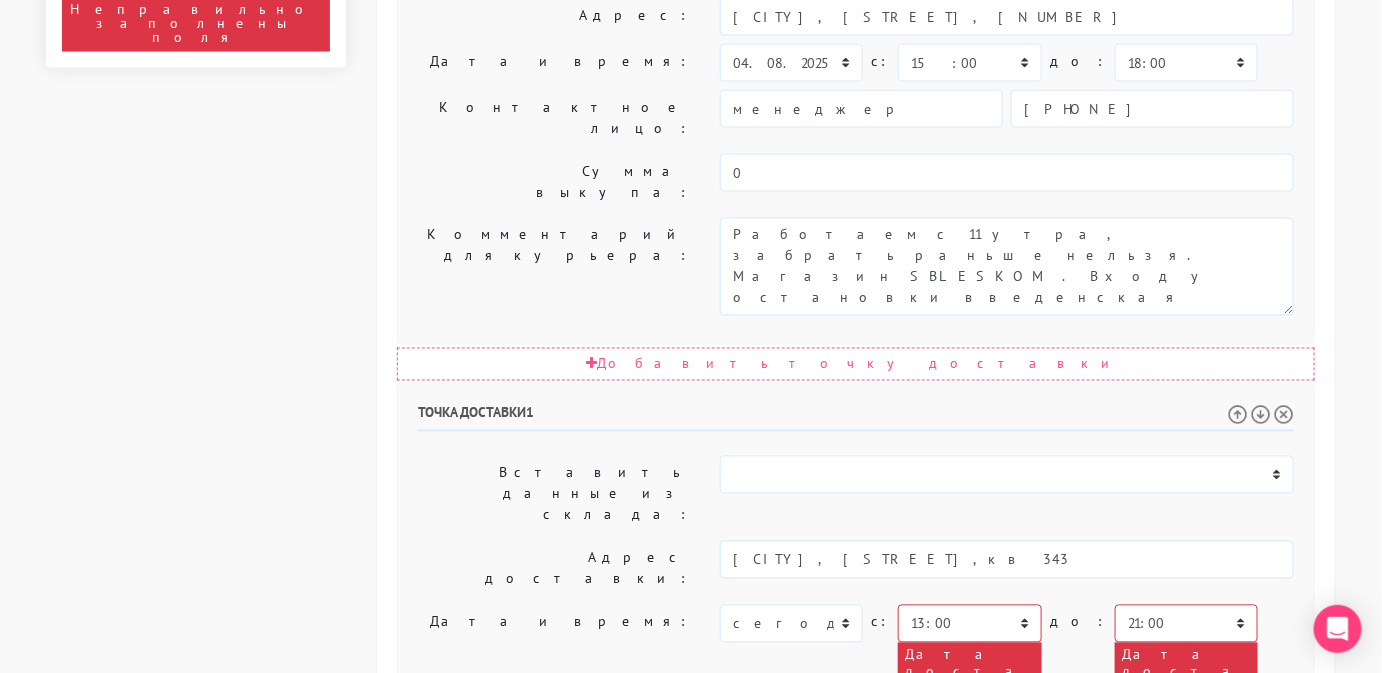 scroll, scrollTop: 1046, scrollLeft: 0, axis: vertical 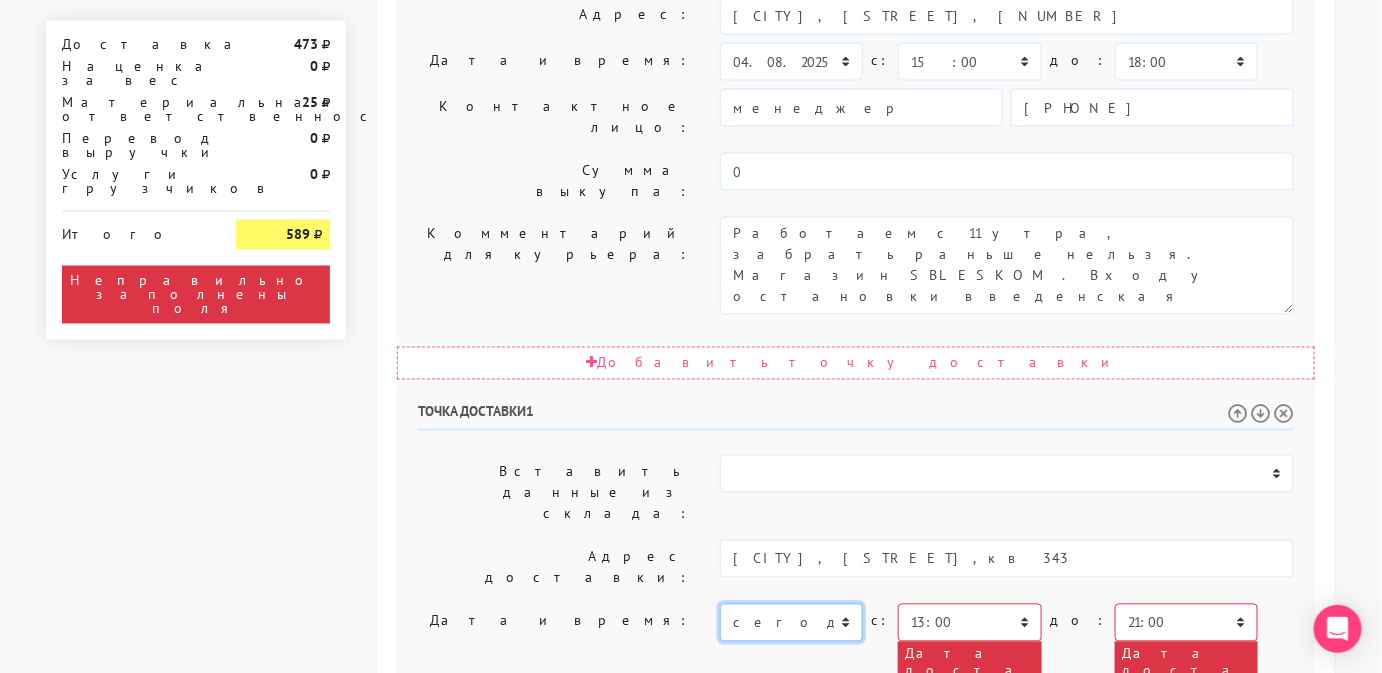 click on "сегодня
завтра
03.08.2025
04.08.2025
05.08.2025
06.08.2025
07.08.2025
08.08.2025 09.08.2025 10.08.2025 11.08.2025 12.08.2025" at bounding box center [791, 623] 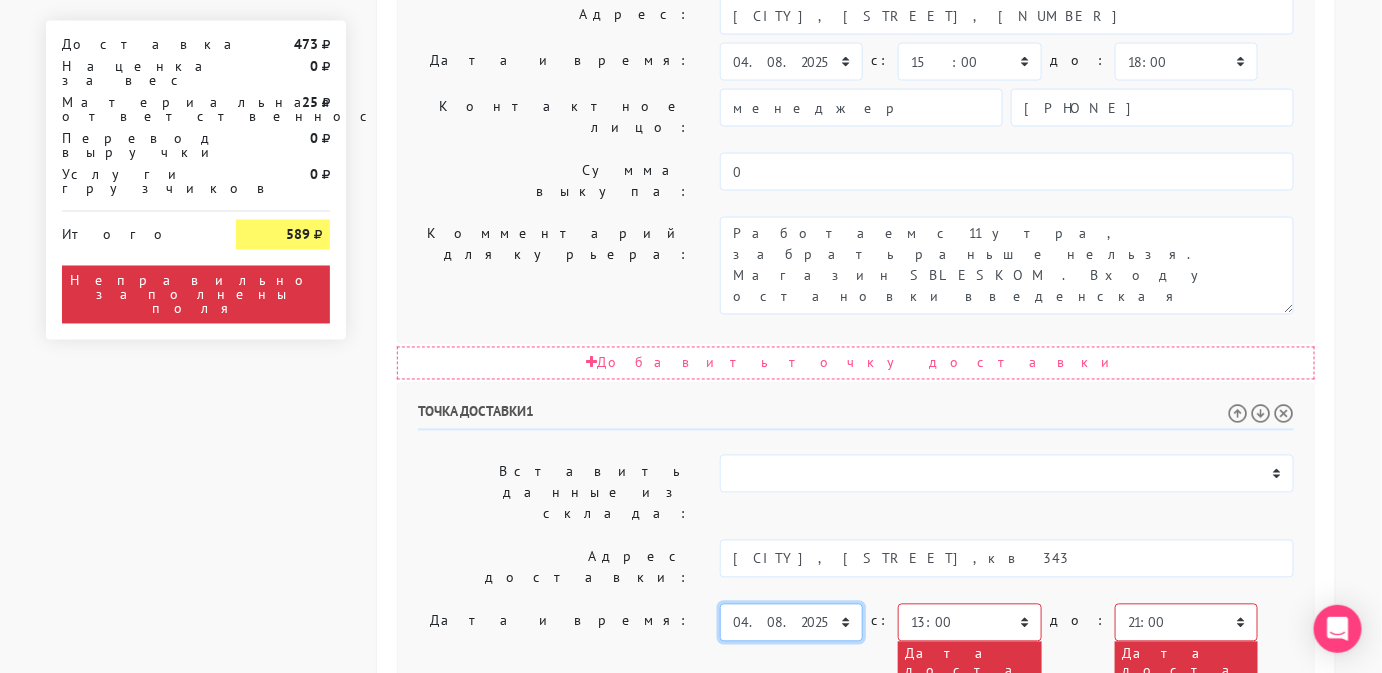 click on "сегодня
завтра
03.08.2025
04.08.2025
05.08.2025
06.08.2025
07.08.2025
08.08.2025 09.08.2025 10.08.2025 11.08.2025 12.08.2025" at bounding box center [791, 623] 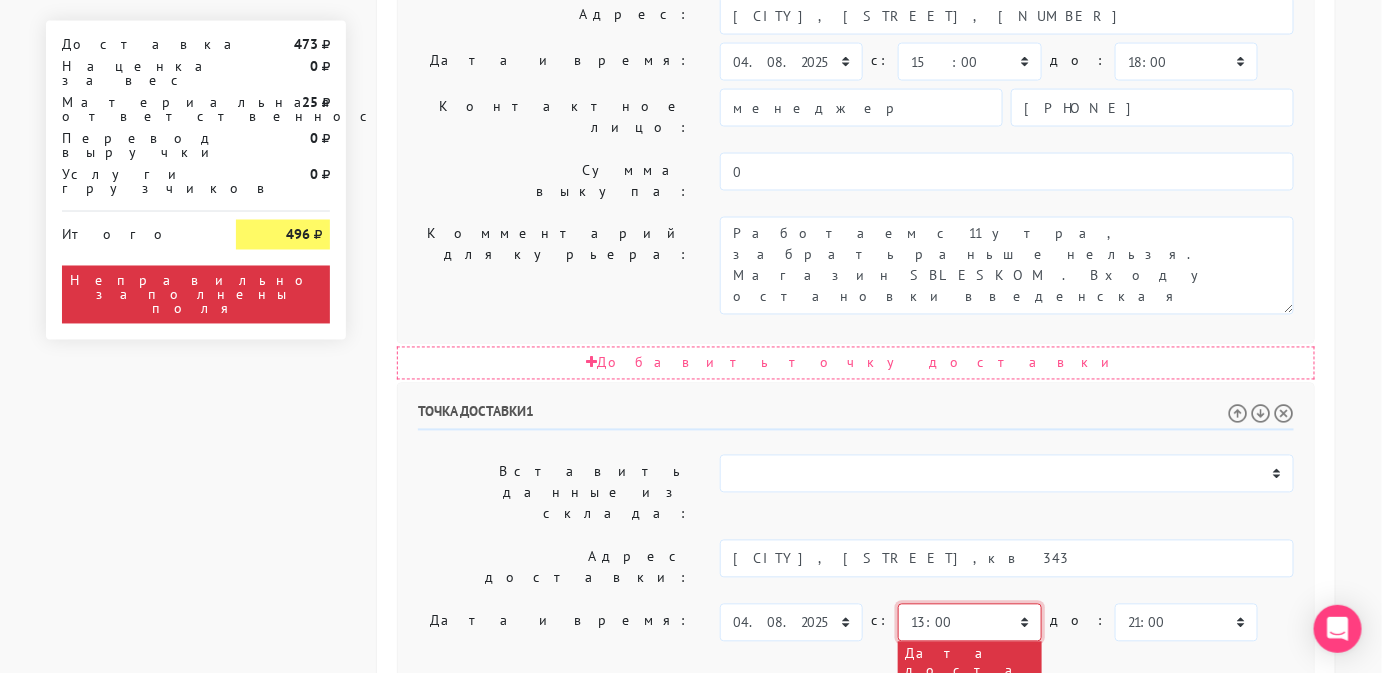 click on "00:00
00:30
01:00
01:30
02:00
02:30
03:00
03:30 04:00 04:30 05:00 05:30 06:00 06:30 07:00 07:30 08:00 08:30 09:00" at bounding box center [969, 623] 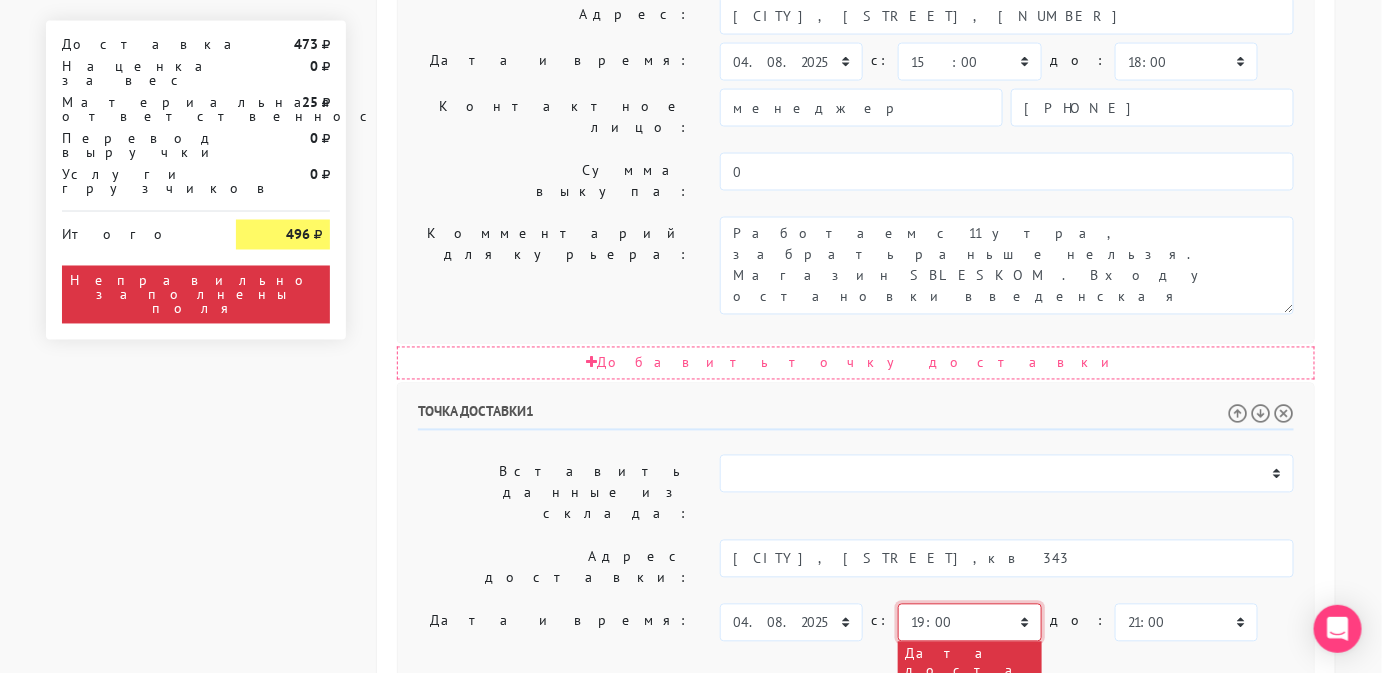 click on "00:00
00:30
01:00
01:30
02:00
02:30
03:00
03:30 04:00 04:30 05:00 05:30 06:00 06:30 07:00 07:30 08:00 08:30 09:00" at bounding box center [969, 623] 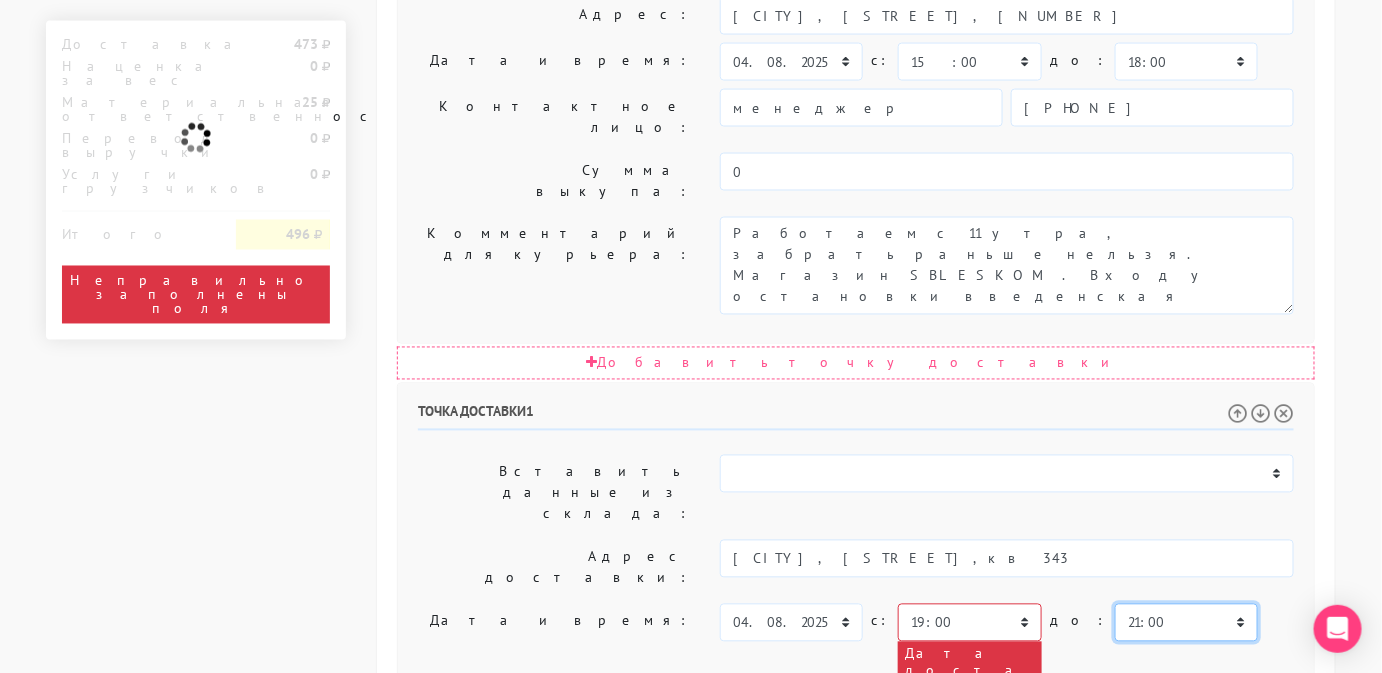 click on "00:00
00:30
01:00
01:30
02:00
02:30
03:00
03:30 04:00 04:30 05:00 05:30 06:00 06:30 07:00 07:30 08:00 08:30 09:00" at bounding box center [1186, 623] 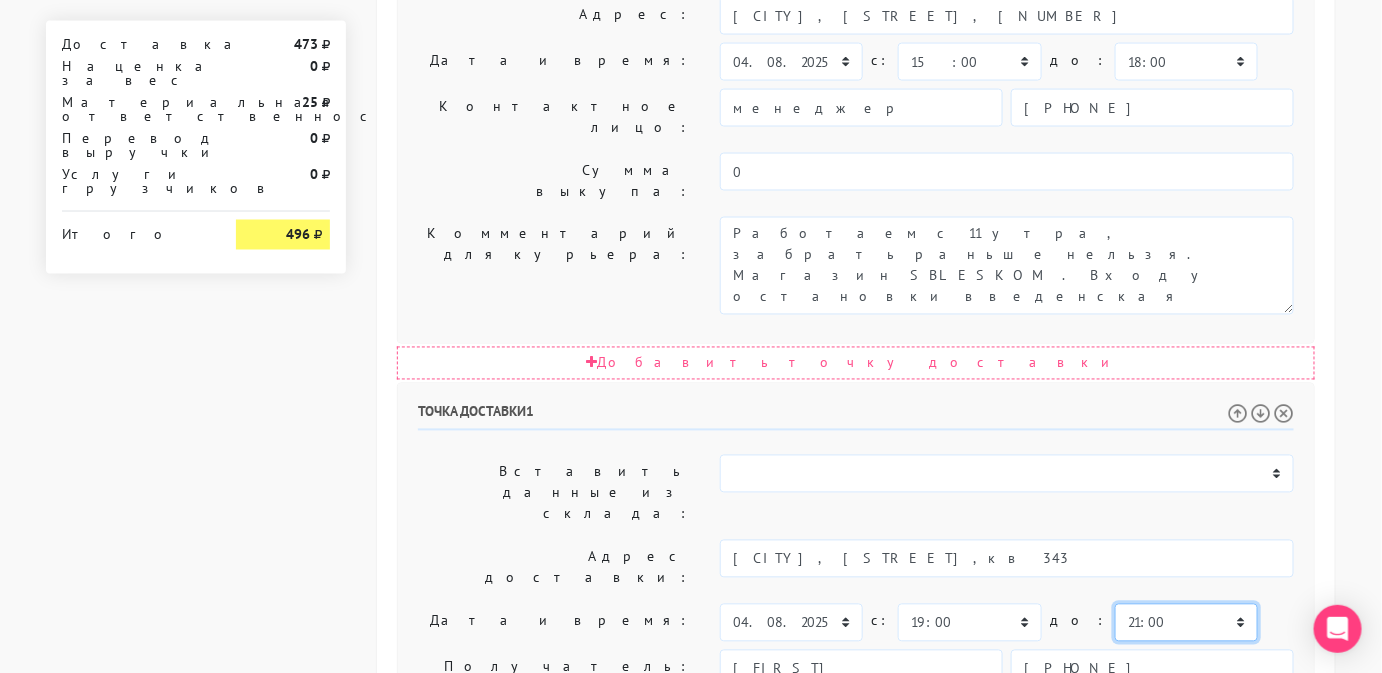 click on "00:00
00:30
01:00
01:30
02:00
02:30
03:00
03:30 04:00 04:30 05:00 05:30 06:00 06:30 07:00 07:30 08:00 08:30 09:00" at bounding box center (1186, 623) 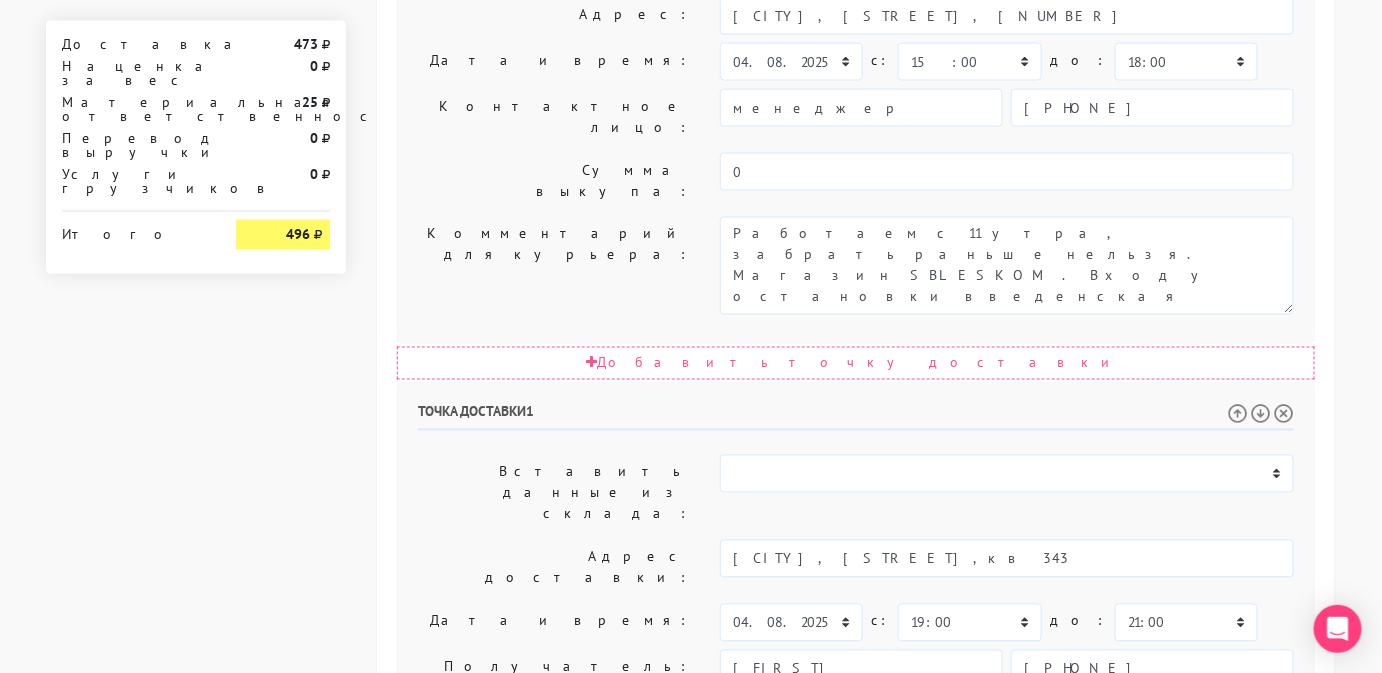 click on "сегодня
завтра
03.08.2025
04.08.2025
05.08.2025
06.08.2025
07.08.2025 08.08.2025 09.08.2025 10.08.2025 11.08.2025 12.08.2025 13.08.2025 c: 00:00" at bounding box center (1007, 623) 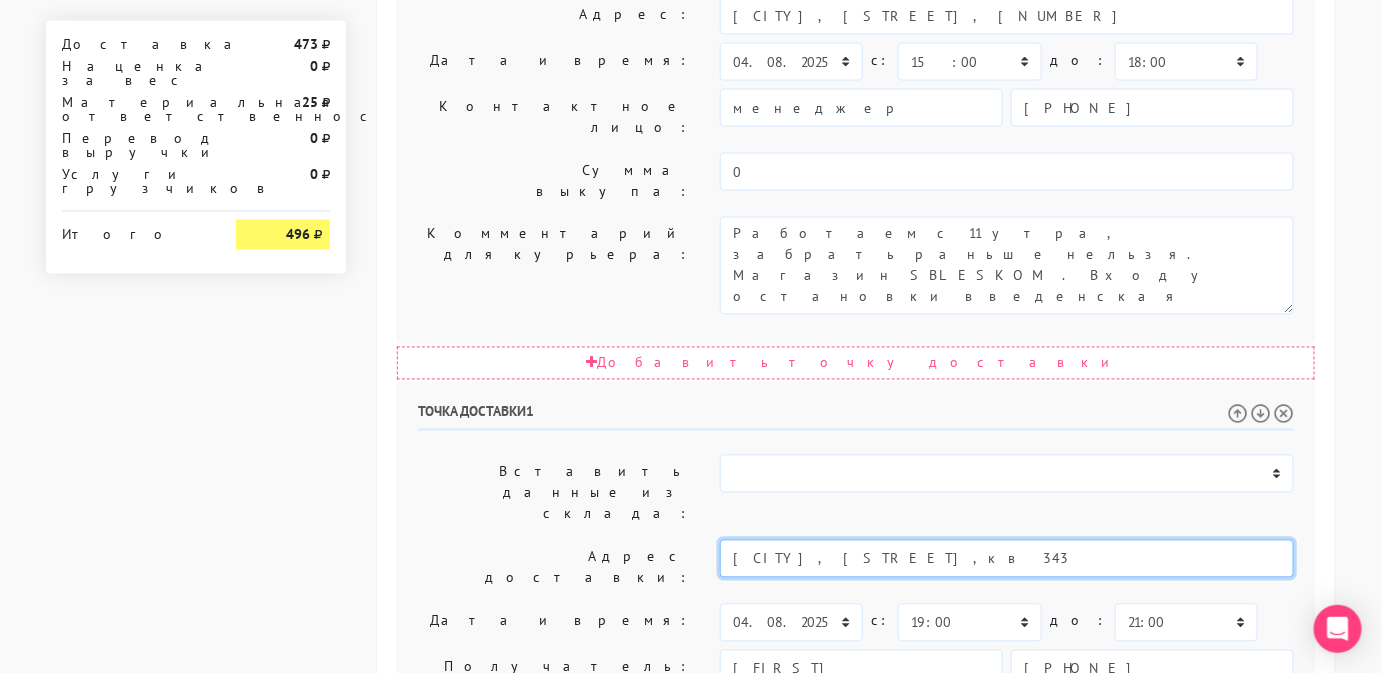 click on "[CITY], [STREET],кв 343" at bounding box center [1007, 559] 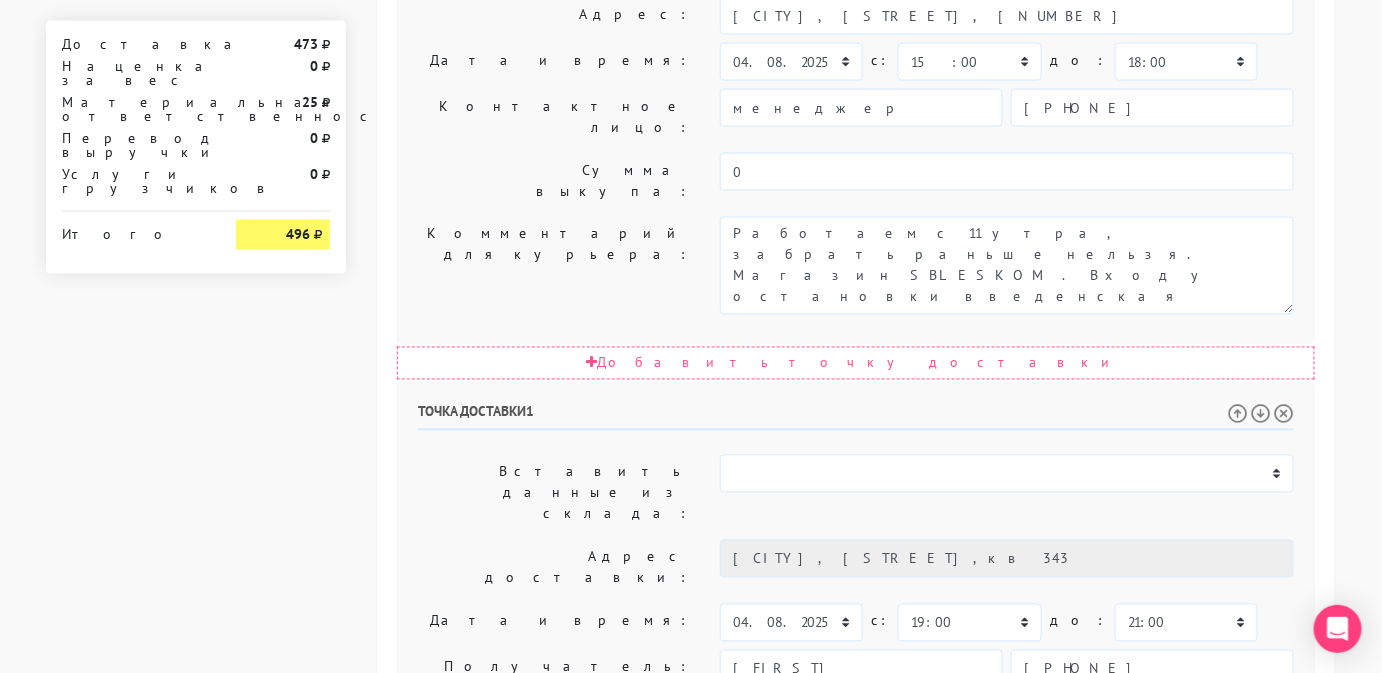 click on "Позвонить получателю за 1 час." at bounding box center [1007, 745] 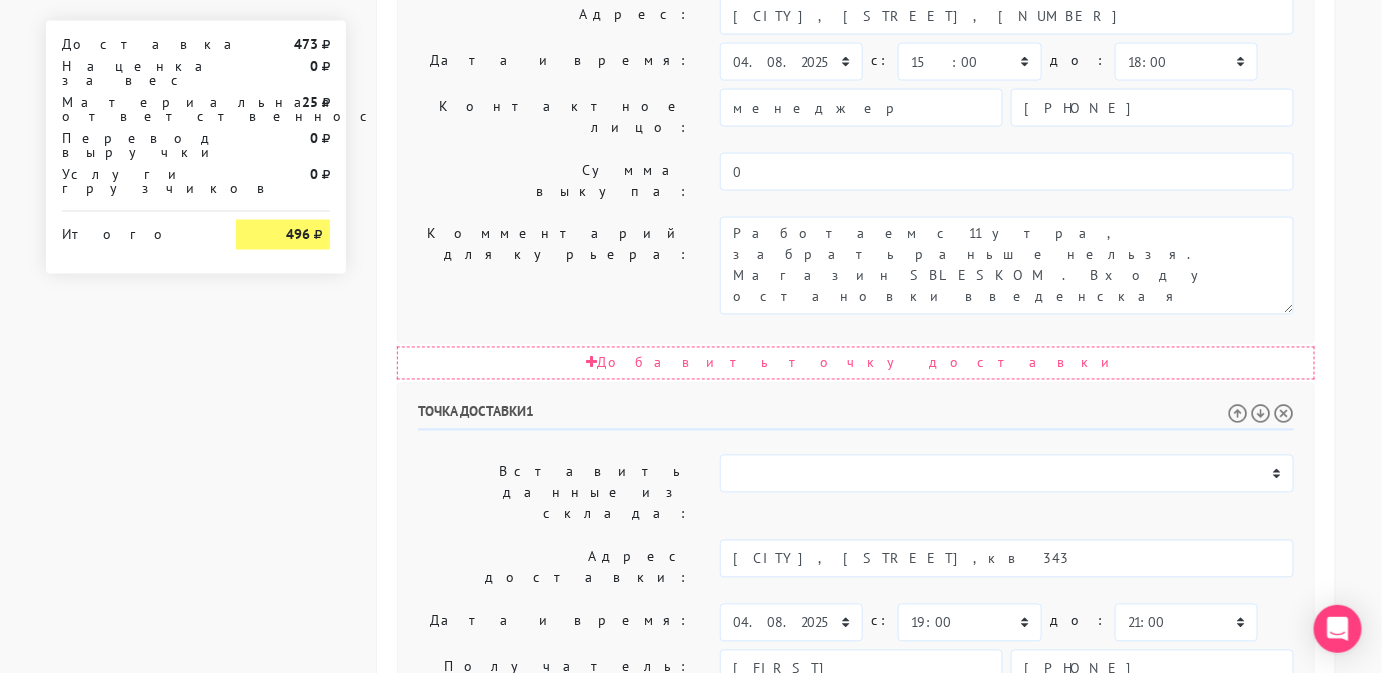 click on "Позвонить получателю за 1 час." at bounding box center (1007, 745) 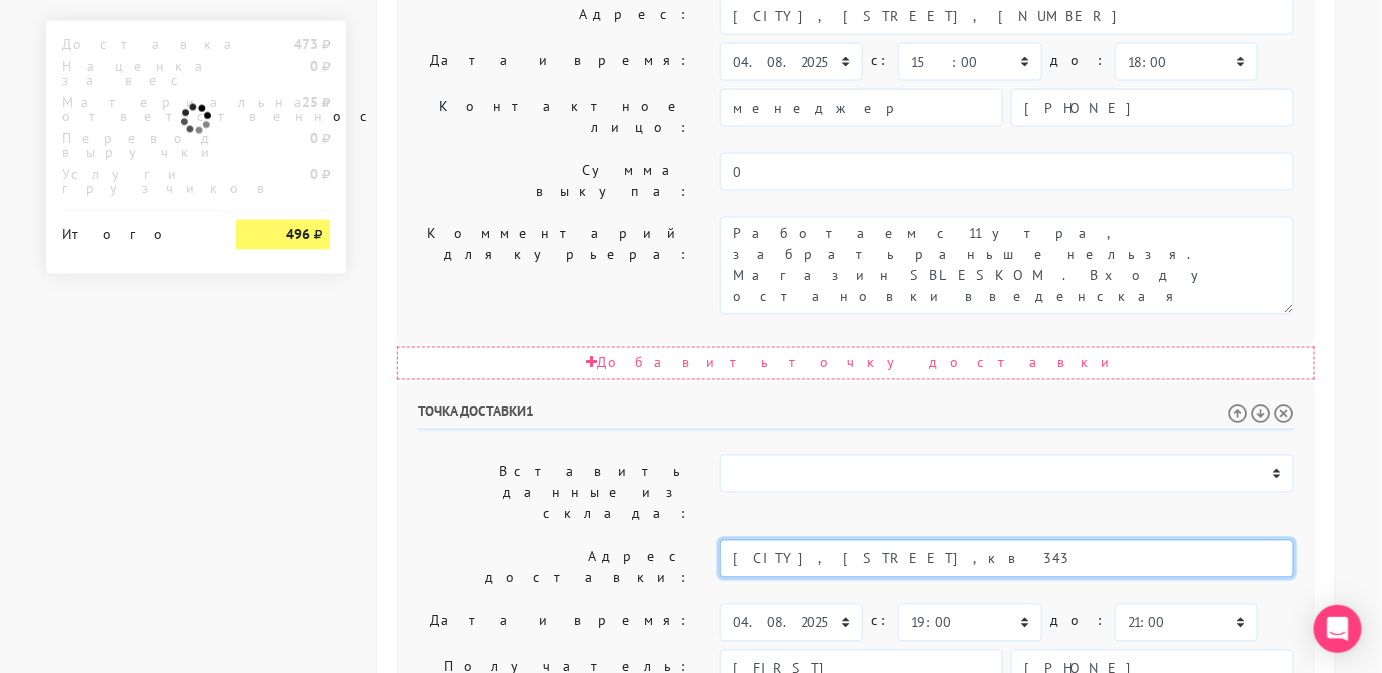click on "[CITY], [STREET],кв 343" at bounding box center (1007, 559) 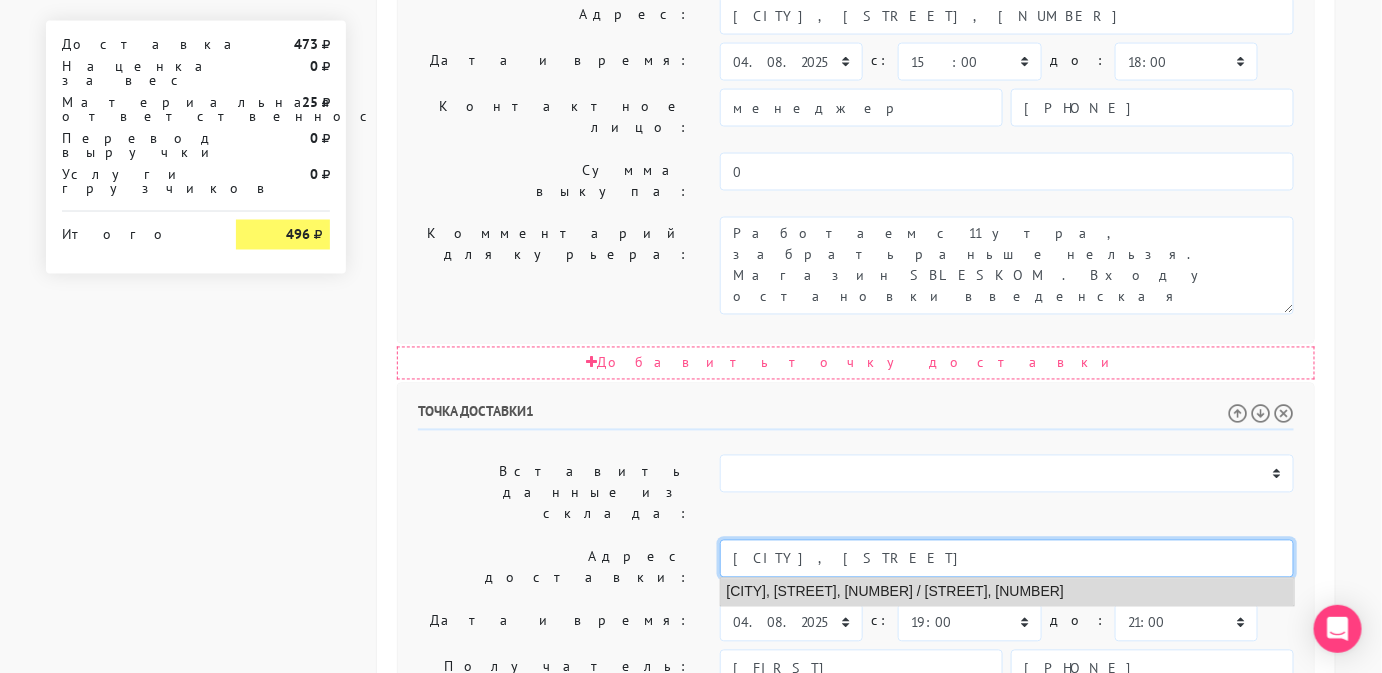 click on "[CITY], [STREET], [NUMBER] / [STREET], [NUMBER]" at bounding box center (1007, 592) 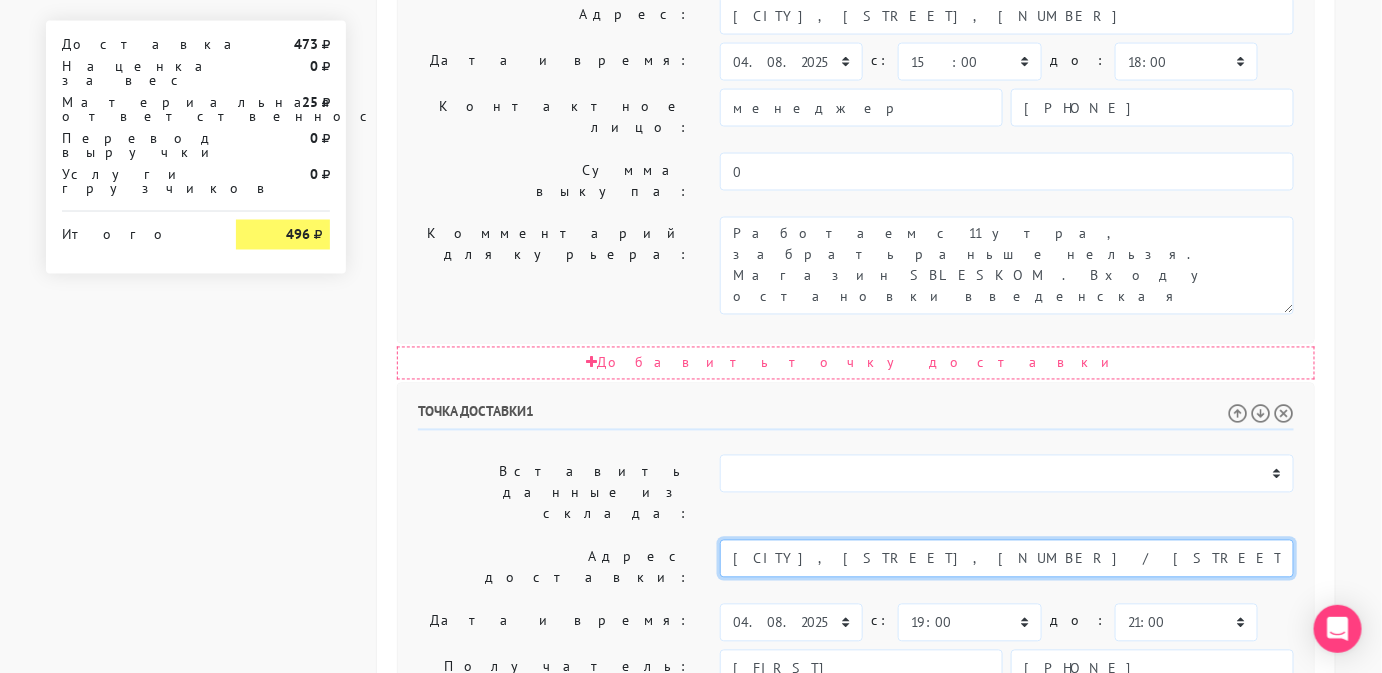 scroll, scrollTop: 1165, scrollLeft: 0, axis: vertical 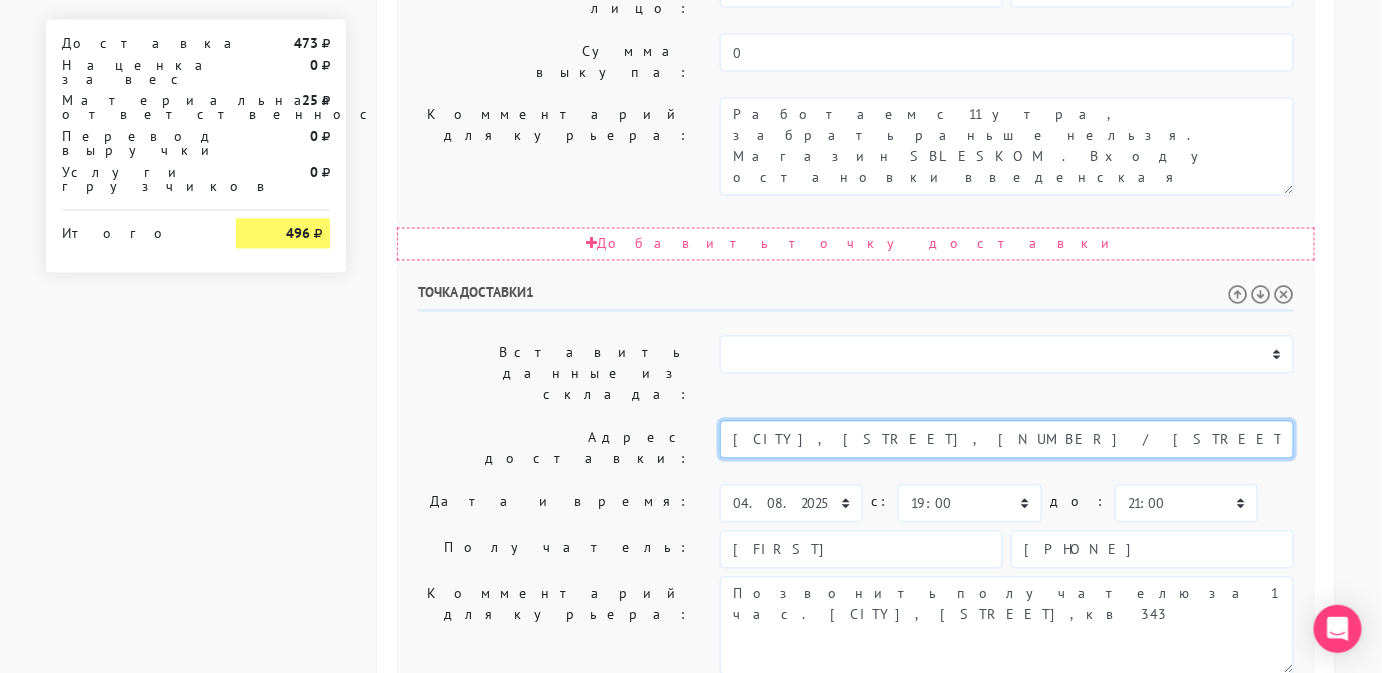 type on "[CITY], [STREET], [NUMBER] / [STREET], [NUMBER]" 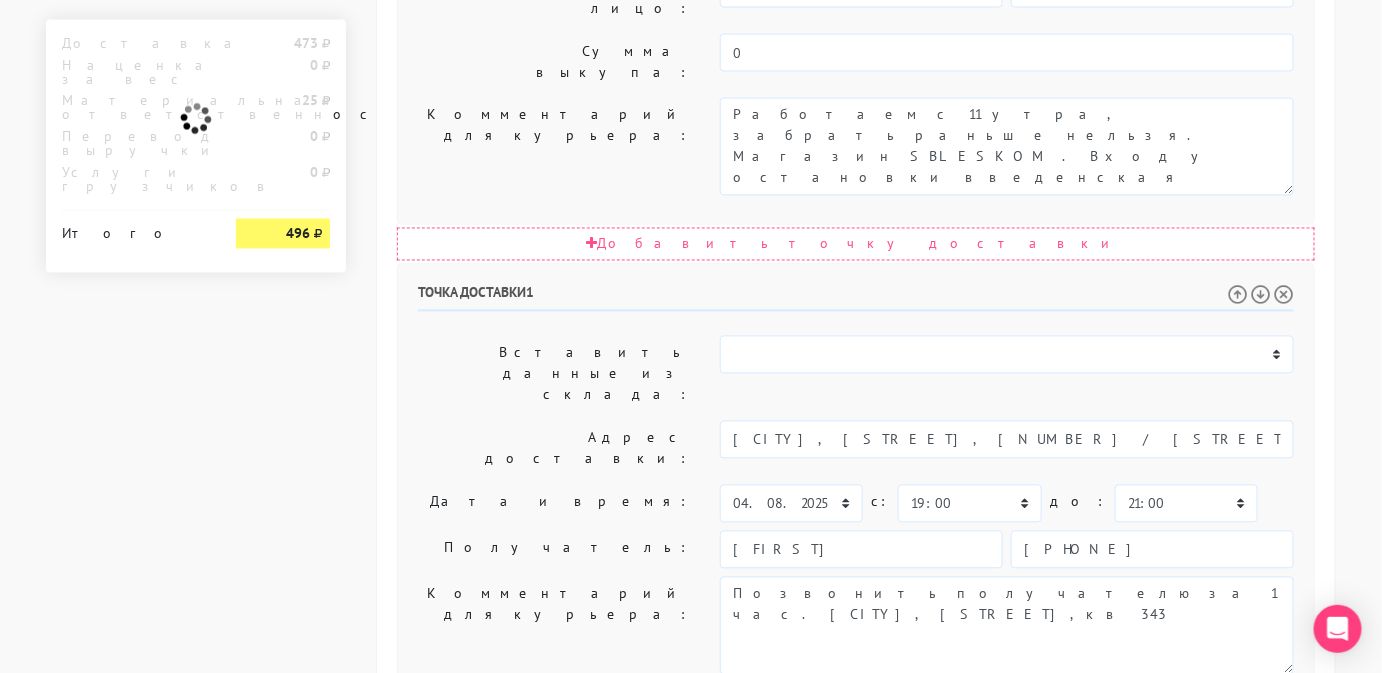 click on "Создать заказ в Dostavista" at bounding box center [501, 1033] 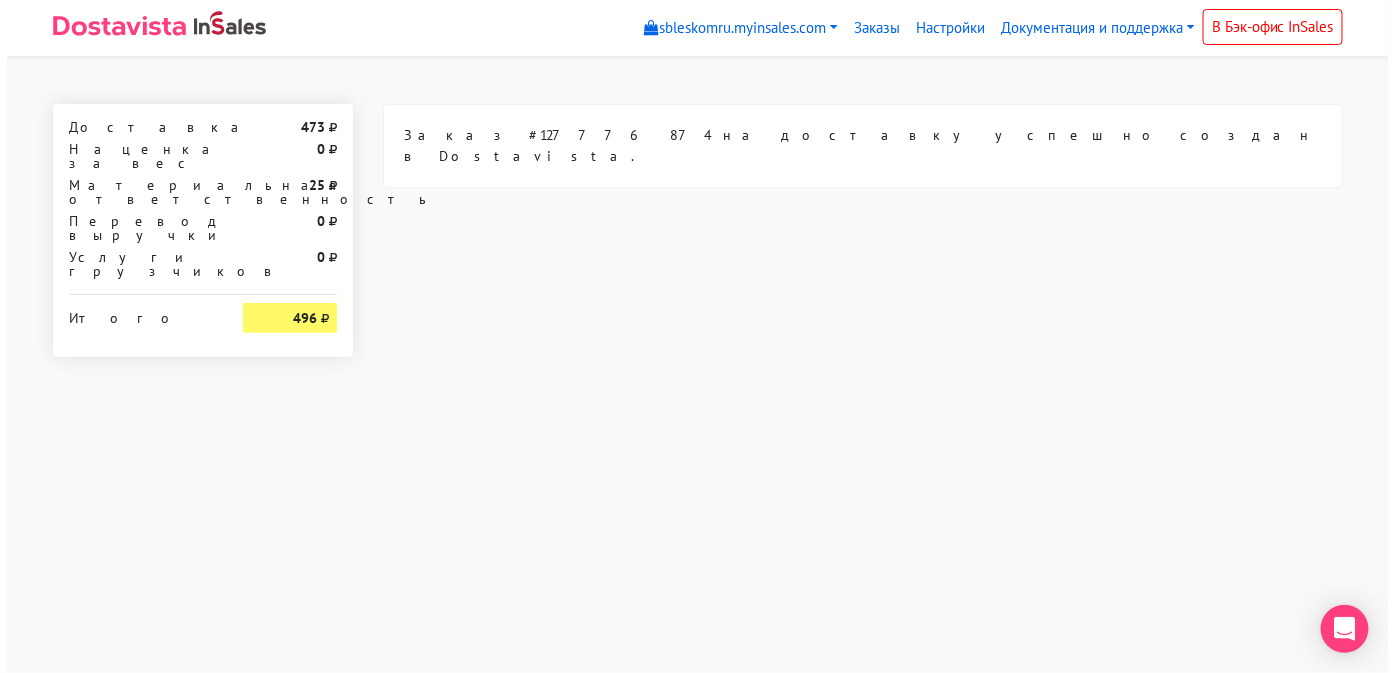 scroll, scrollTop: 0, scrollLeft: 0, axis: both 